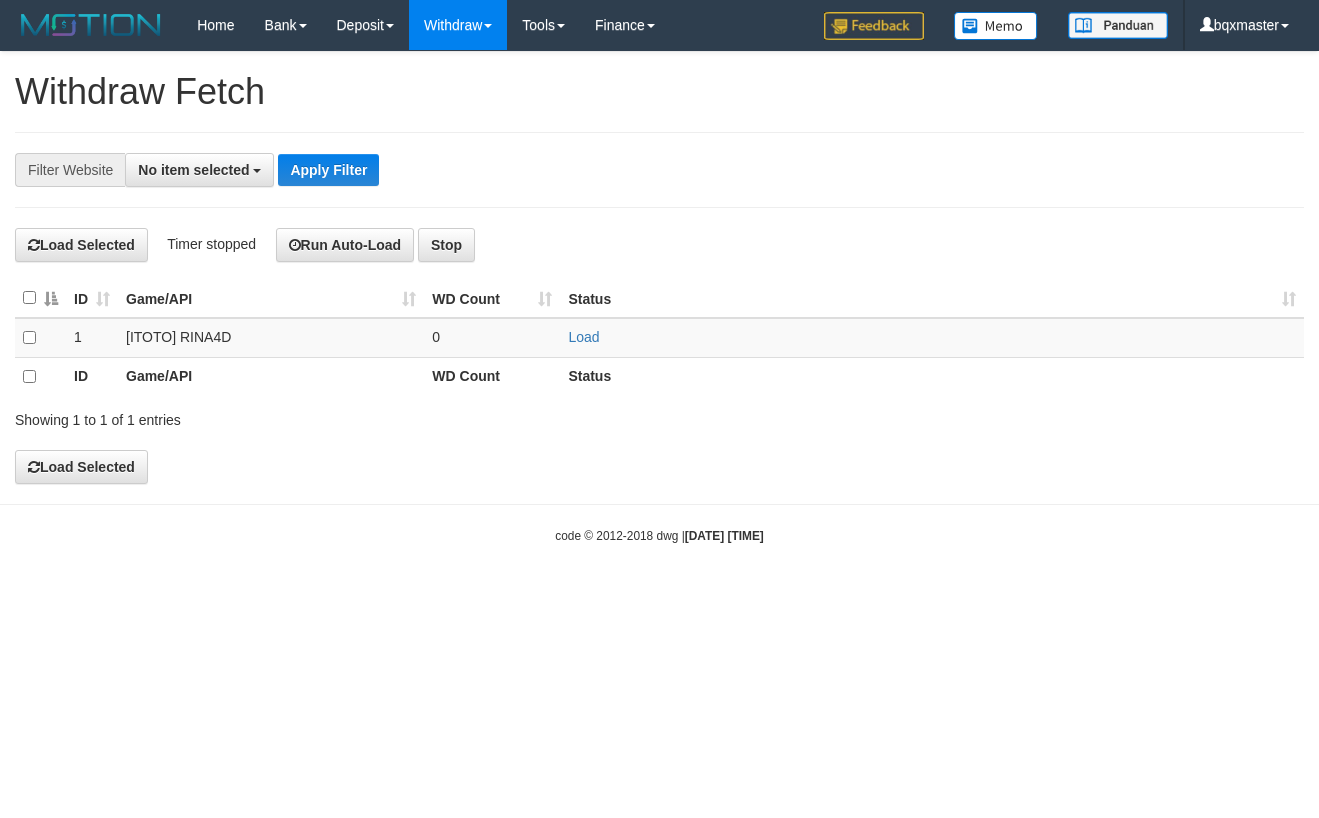 click on "No item selected" at bounding box center (193, 170) 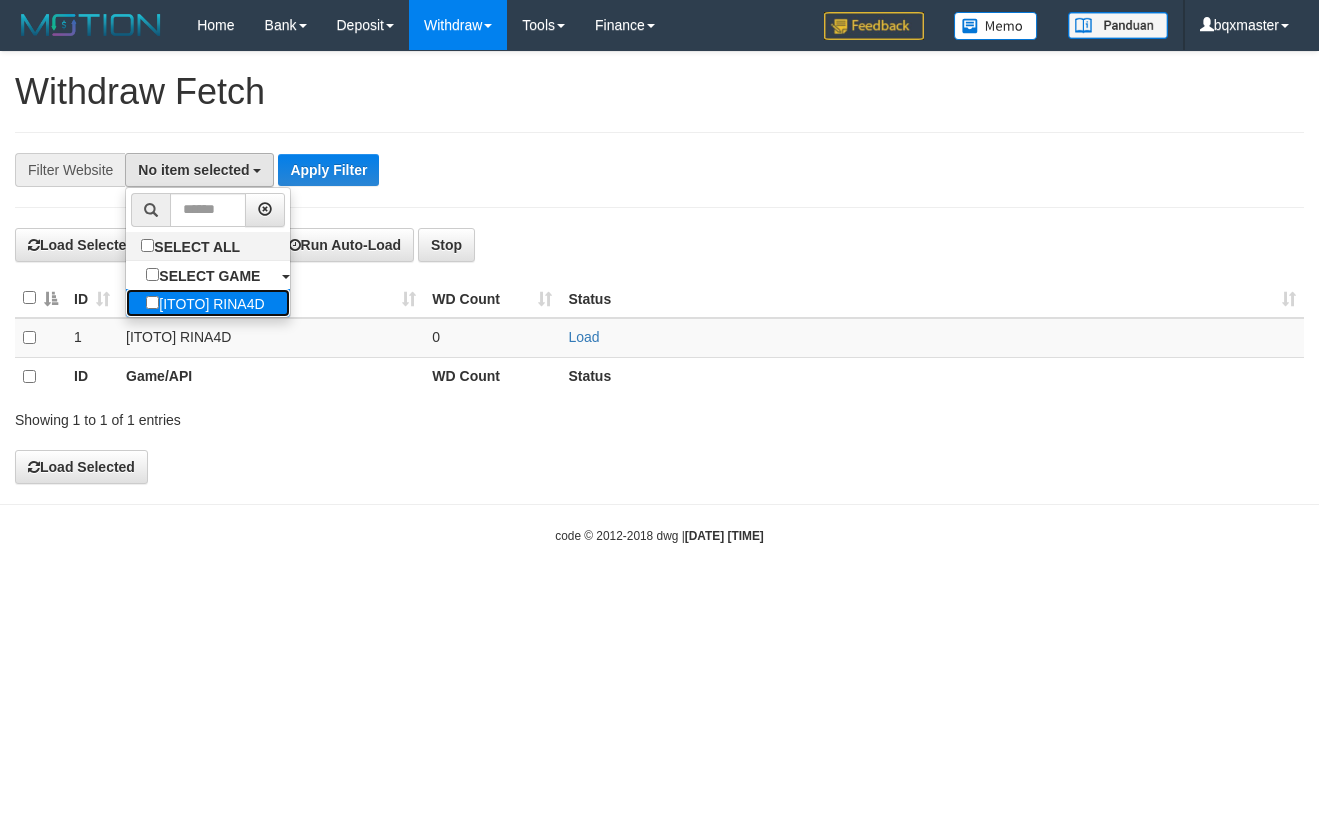 drag, startPoint x: 205, startPoint y: 306, endPoint x: 316, endPoint y: 259, distance: 120.54045 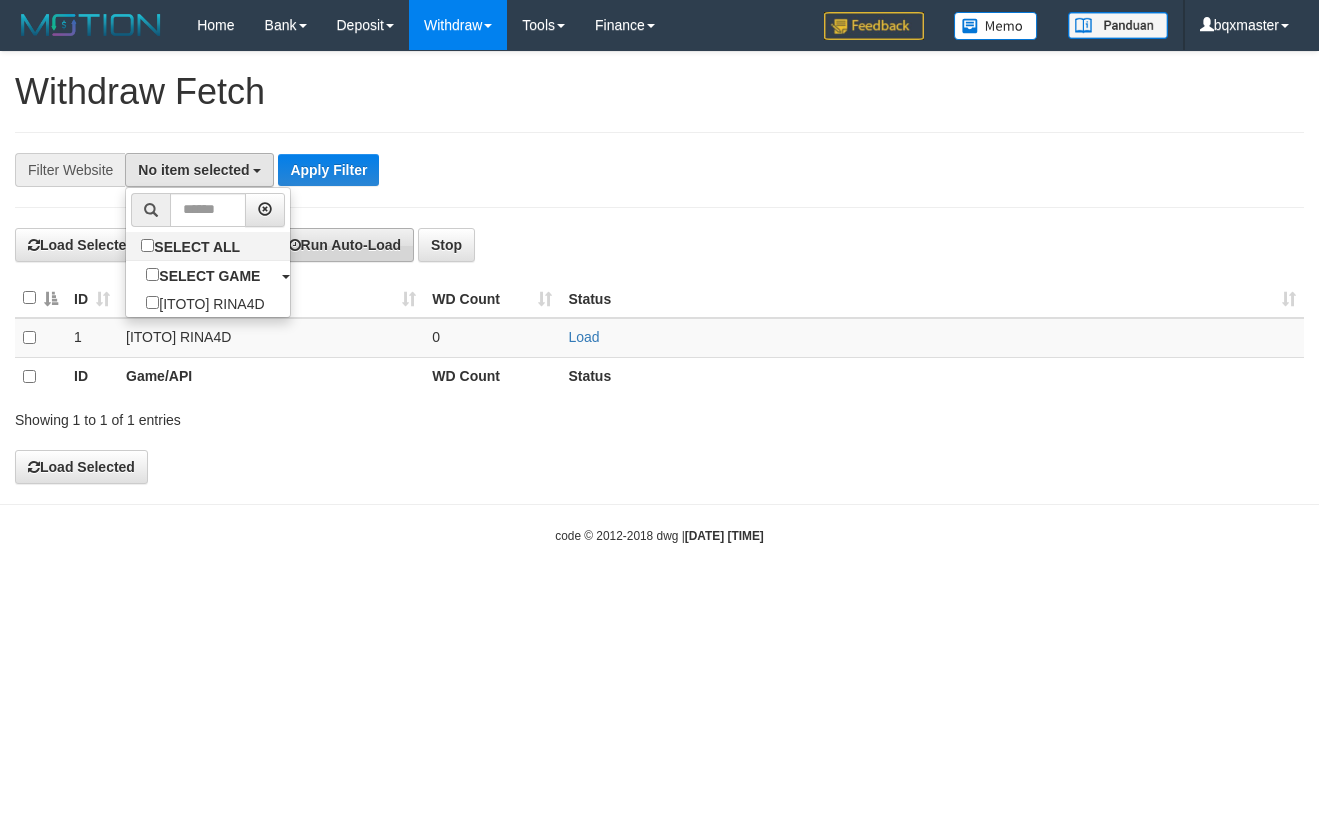 select on "****" 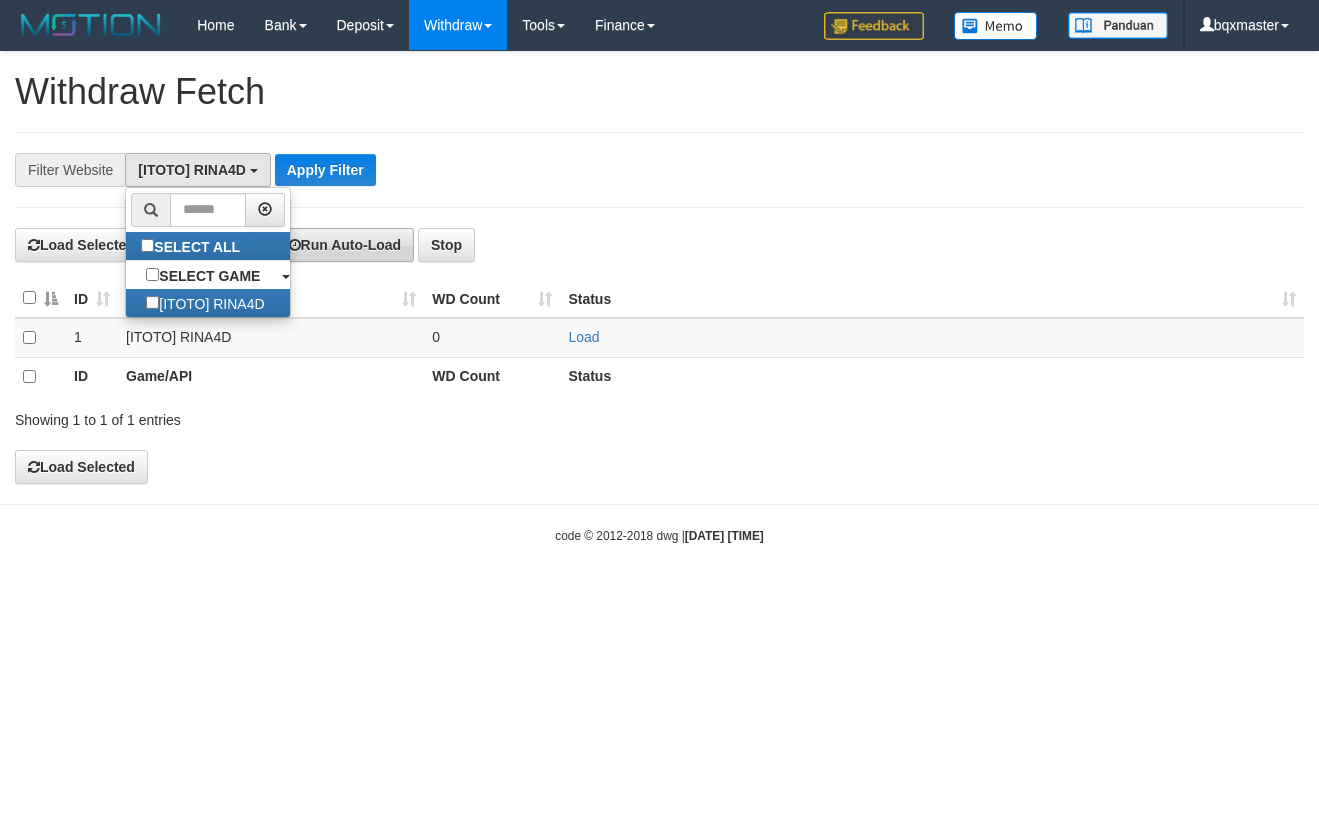 scroll, scrollTop: 18, scrollLeft: 0, axis: vertical 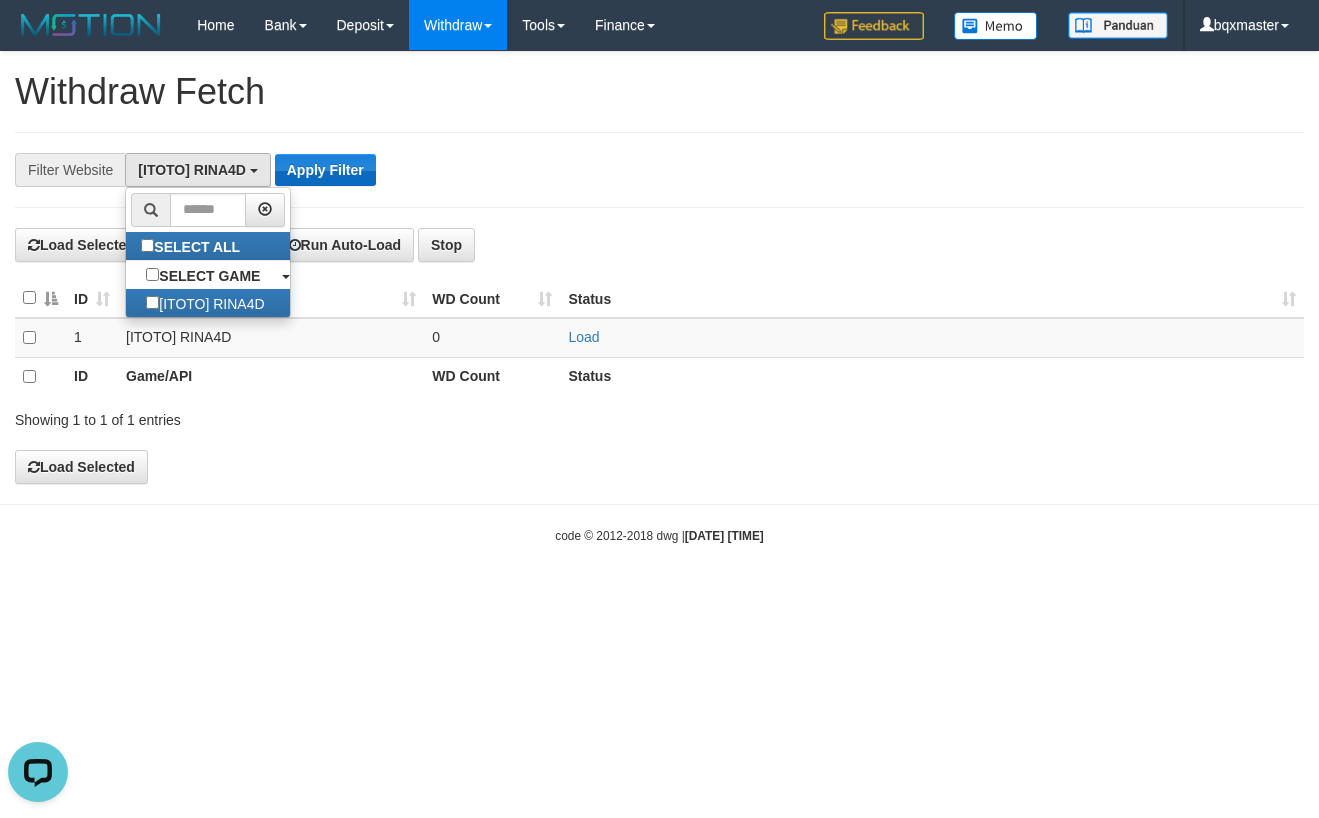 drag, startPoint x: 349, startPoint y: 190, endPoint x: 348, endPoint y: 176, distance: 14.035668 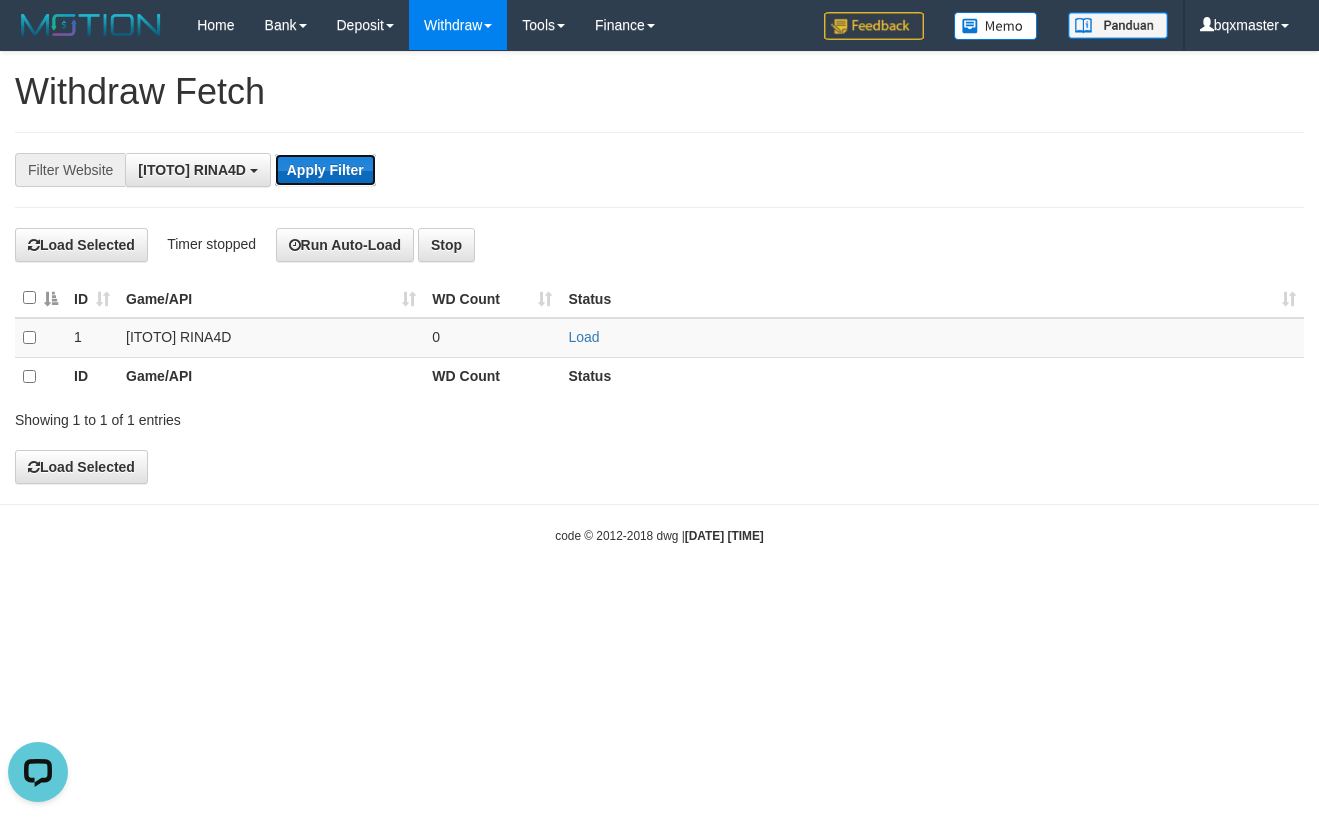 click on "Apply Filter" at bounding box center (325, 170) 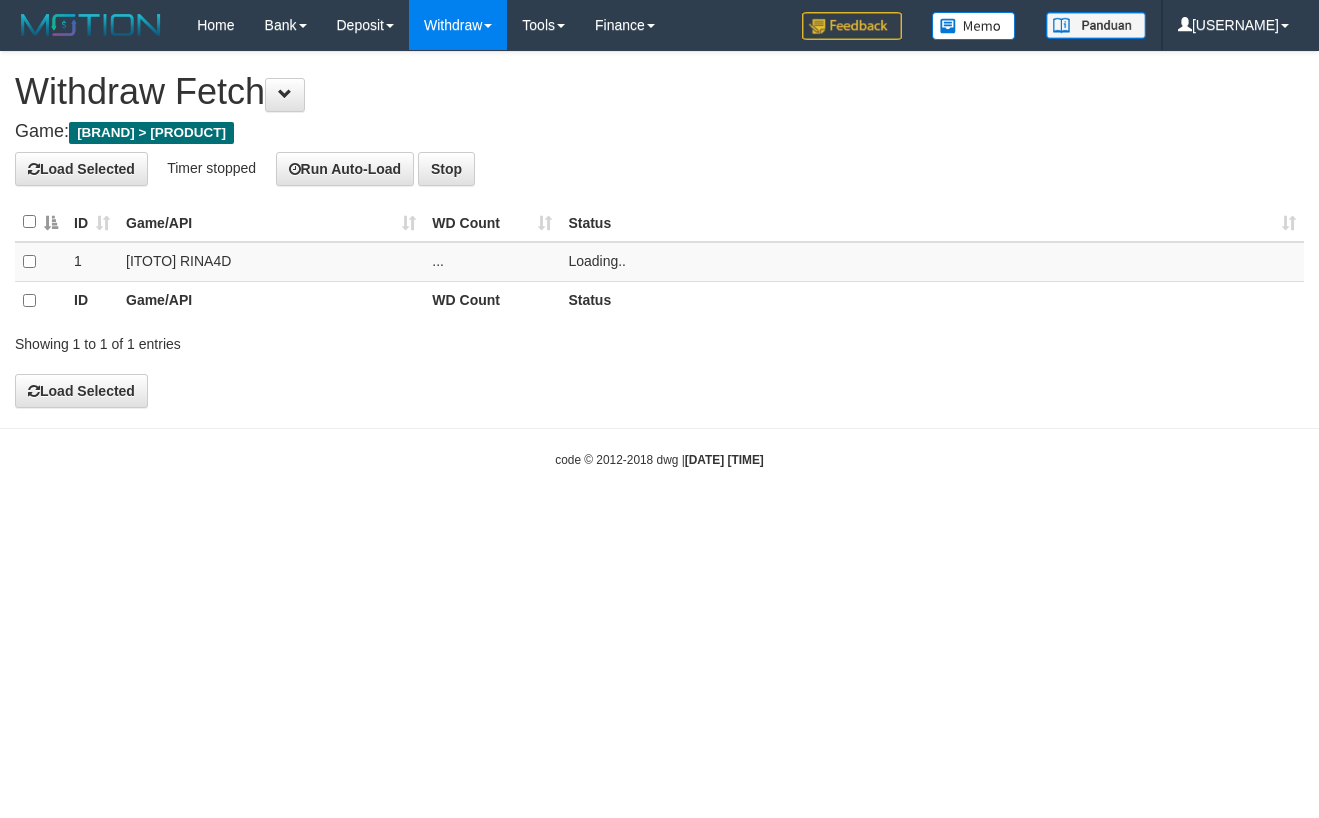 scroll, scrollTop: 0, scrollLeft: 0, axis: both 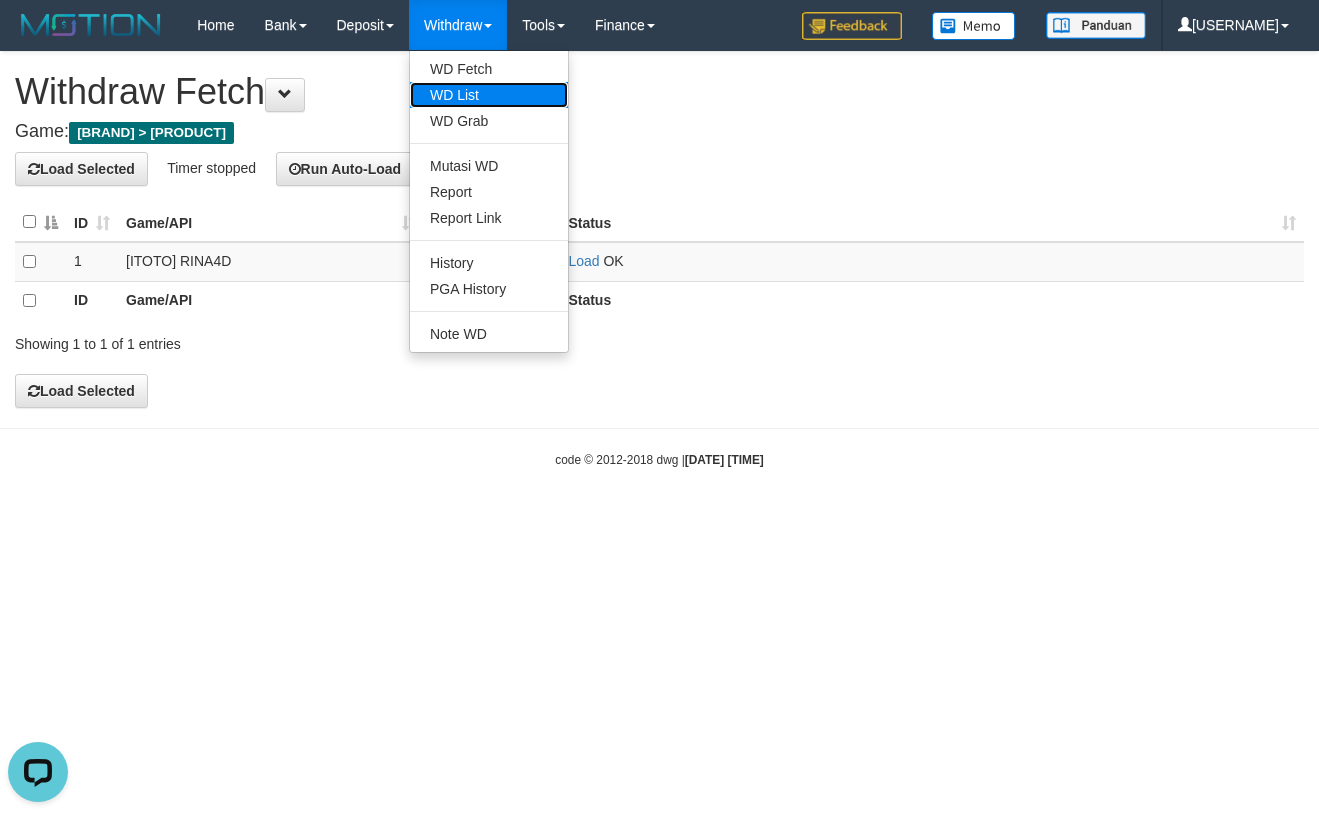 click on "WD List" at bounding box center [489, 95] 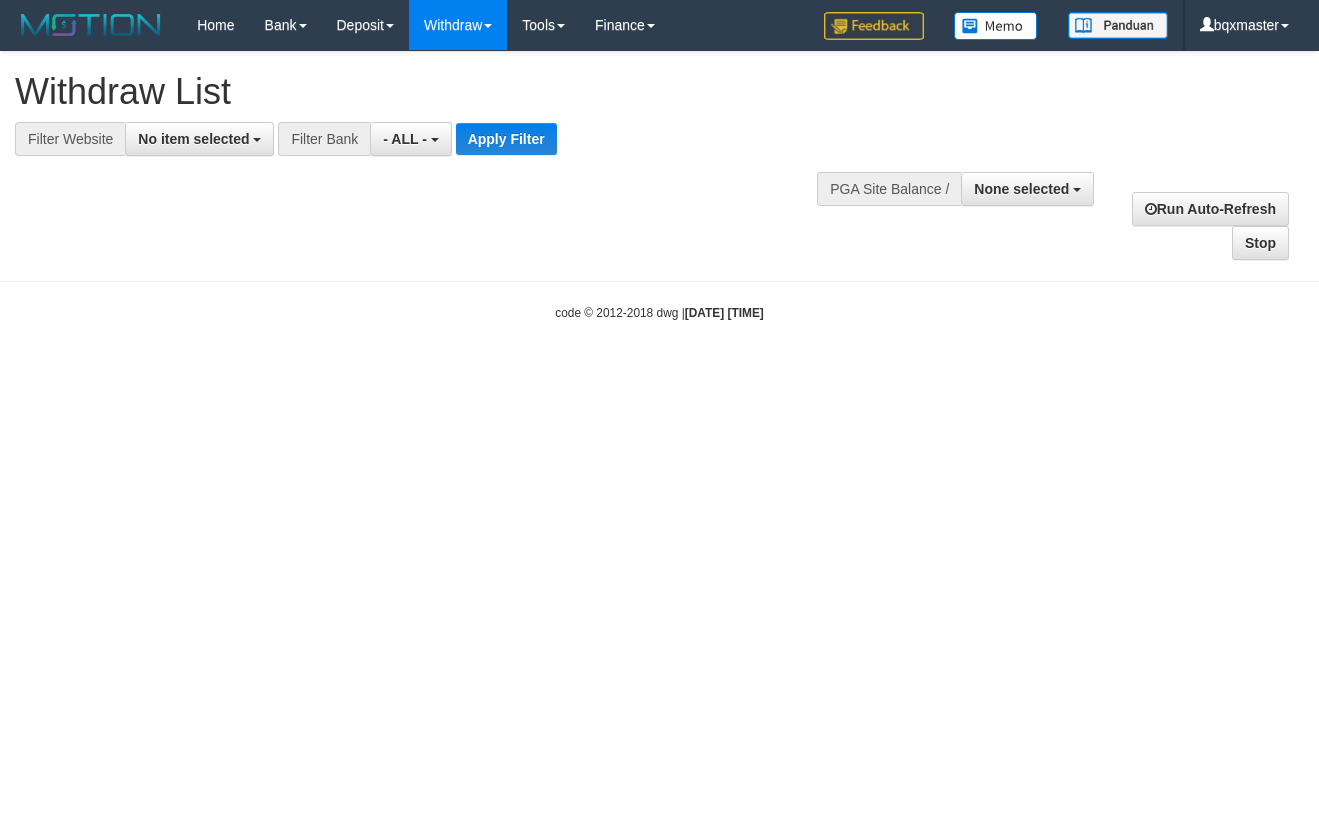 select 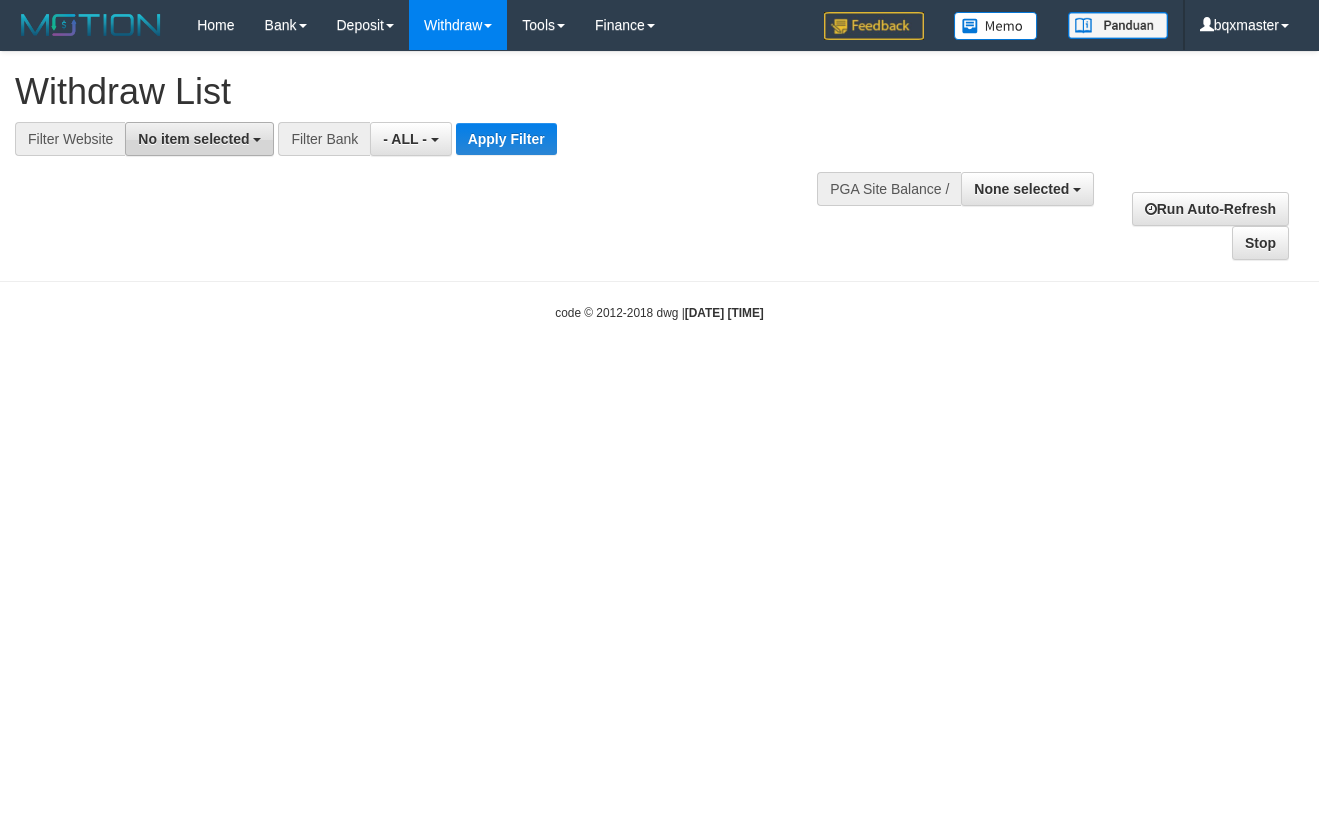 click on "No item selected" at bounding box center (199, 139) 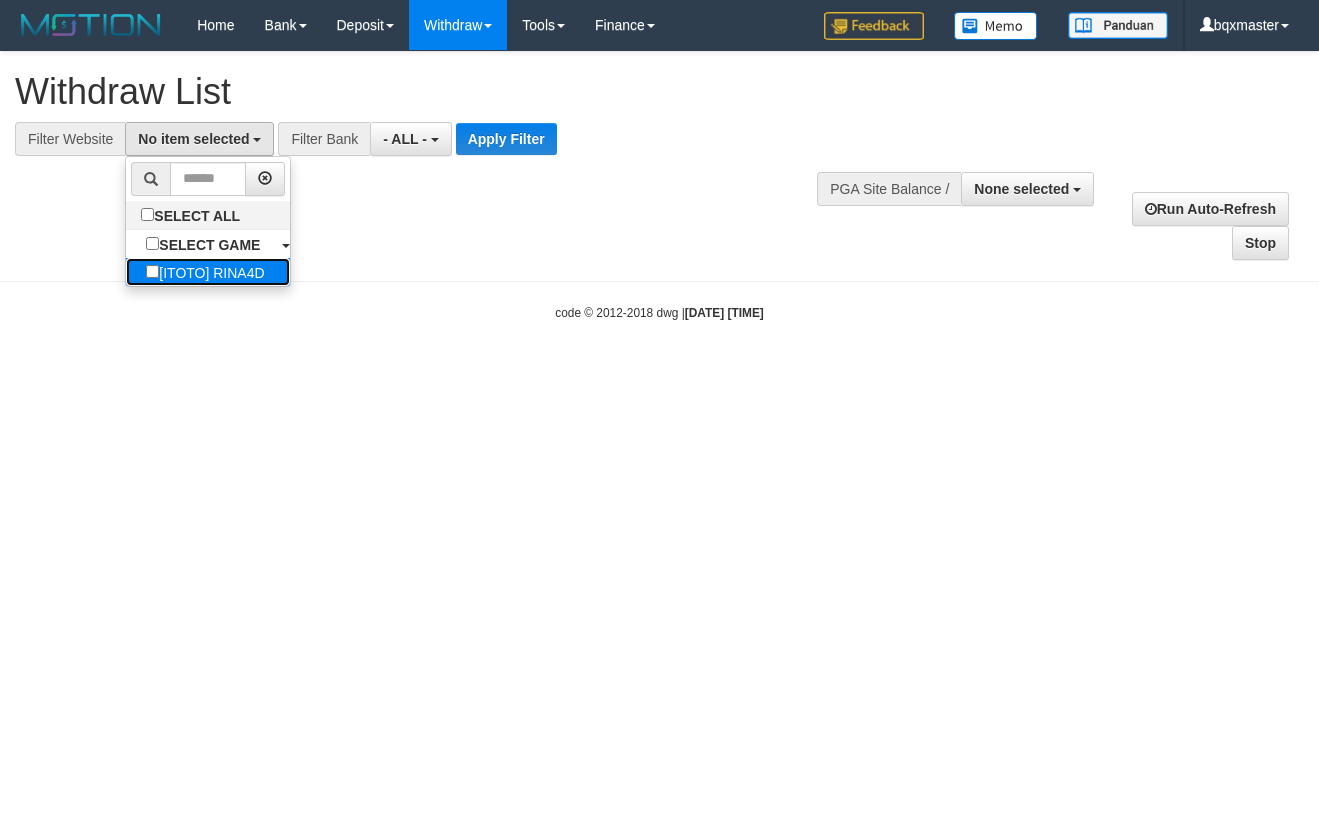 click on "[FIRST] [LAST]" at bounding box center (205, 272) 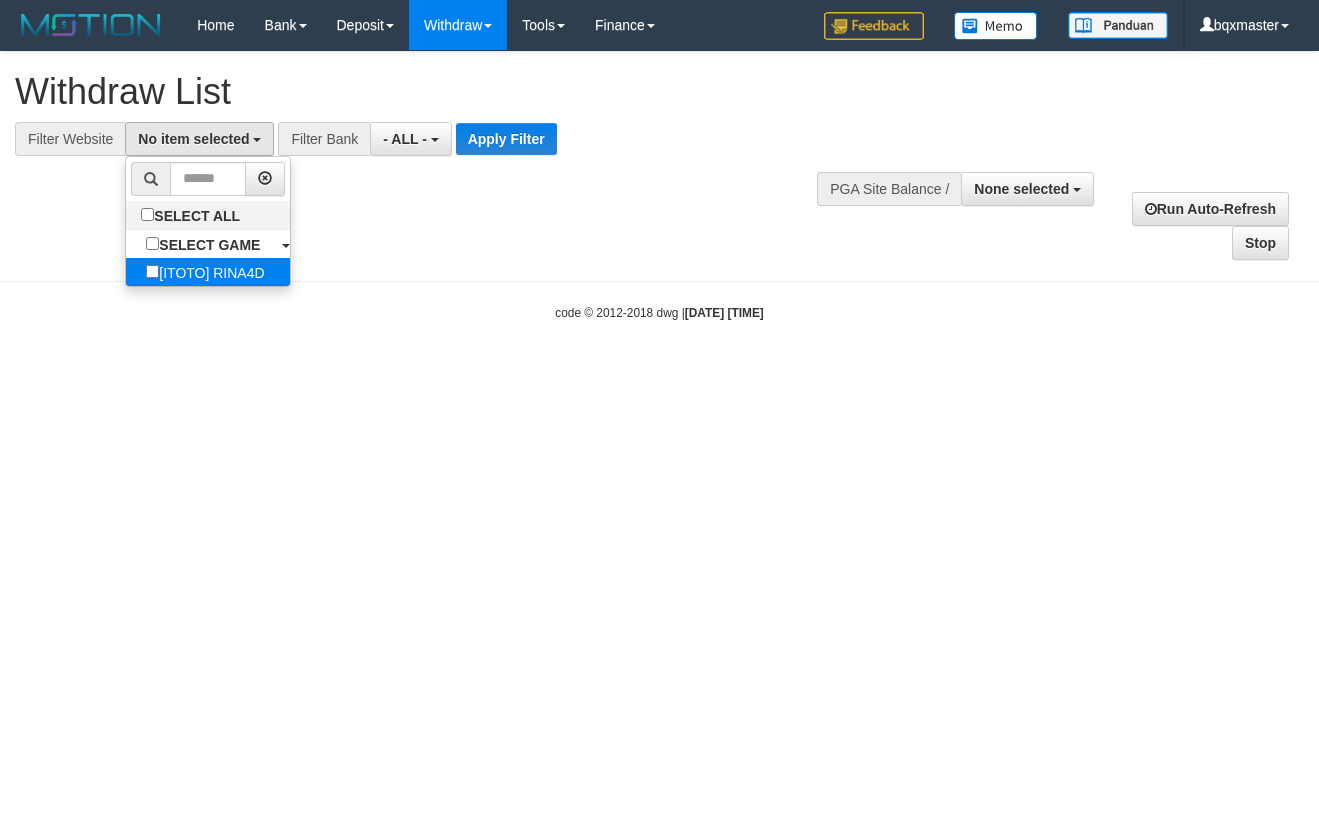 select on "****" 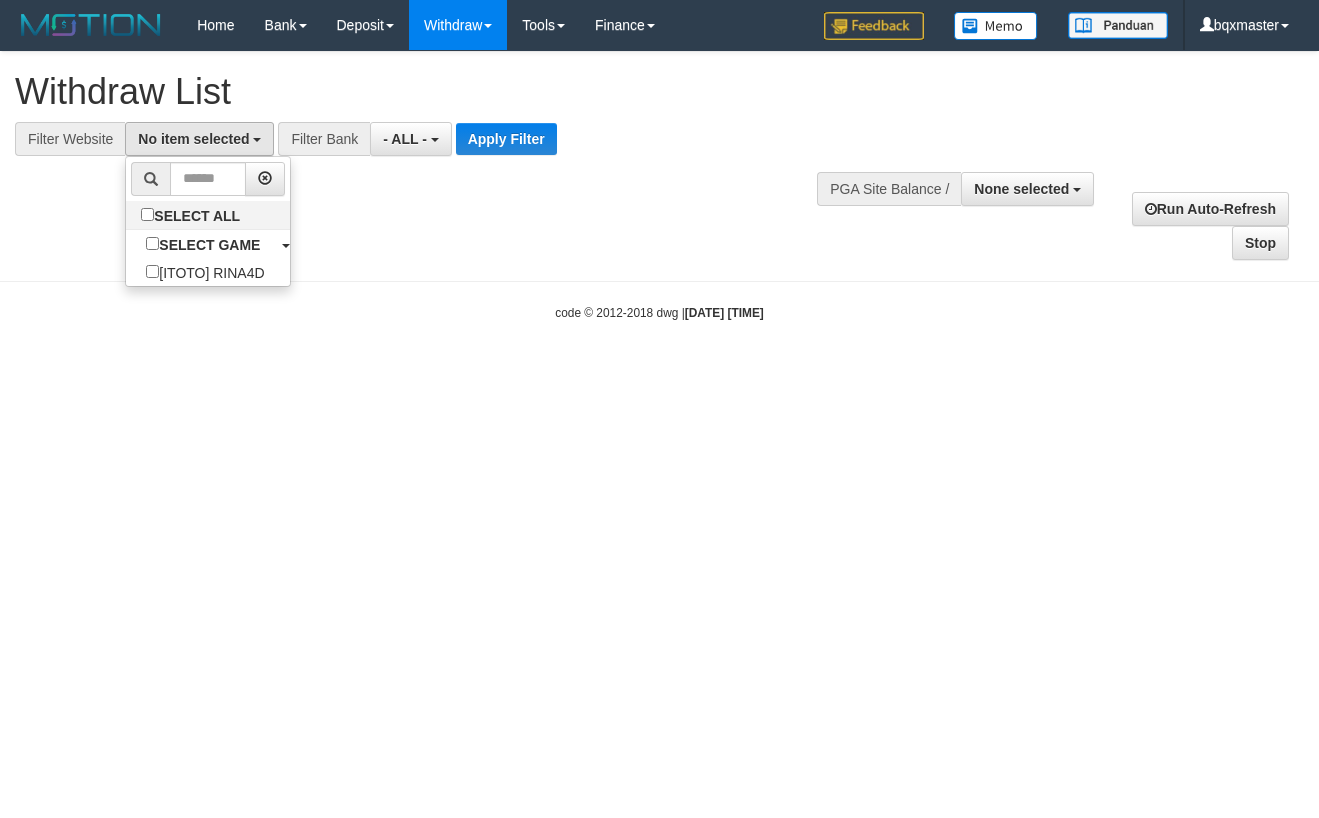 scroll, scrollTop: 18, scrollLeft: 0, axis: vertical 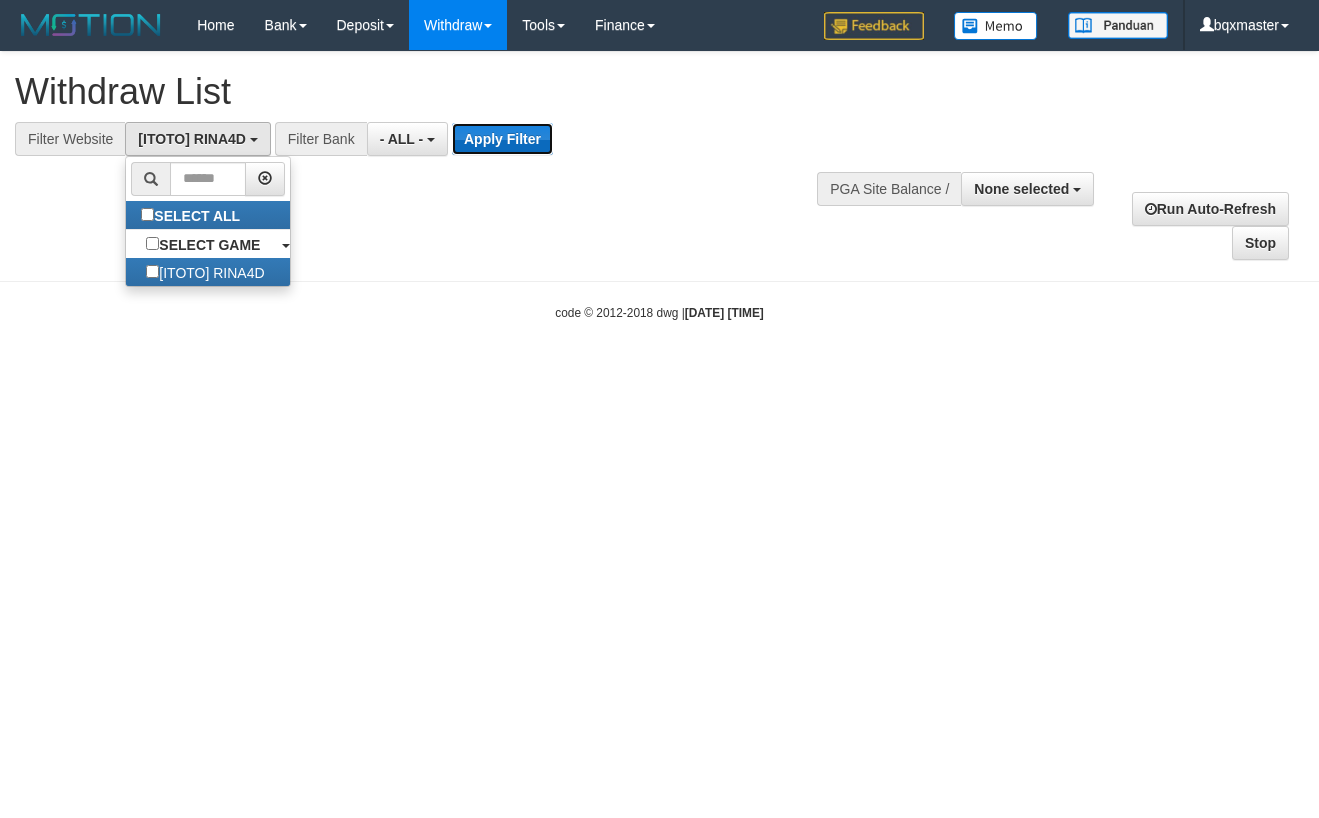 click on "Apply Filter" at bounding box center [502, 139] 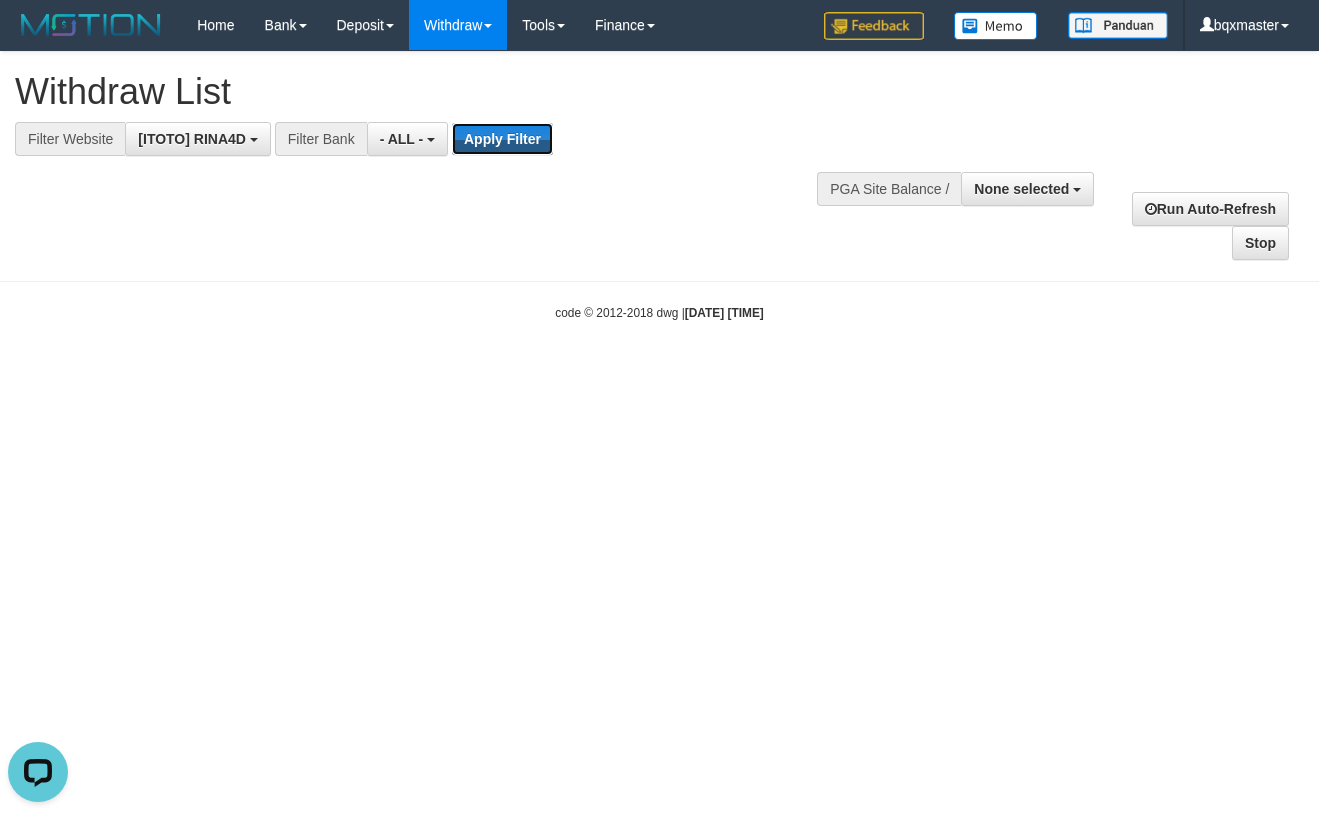 scroll, scrollTop: 0, scrollLeft: 0, axis: both 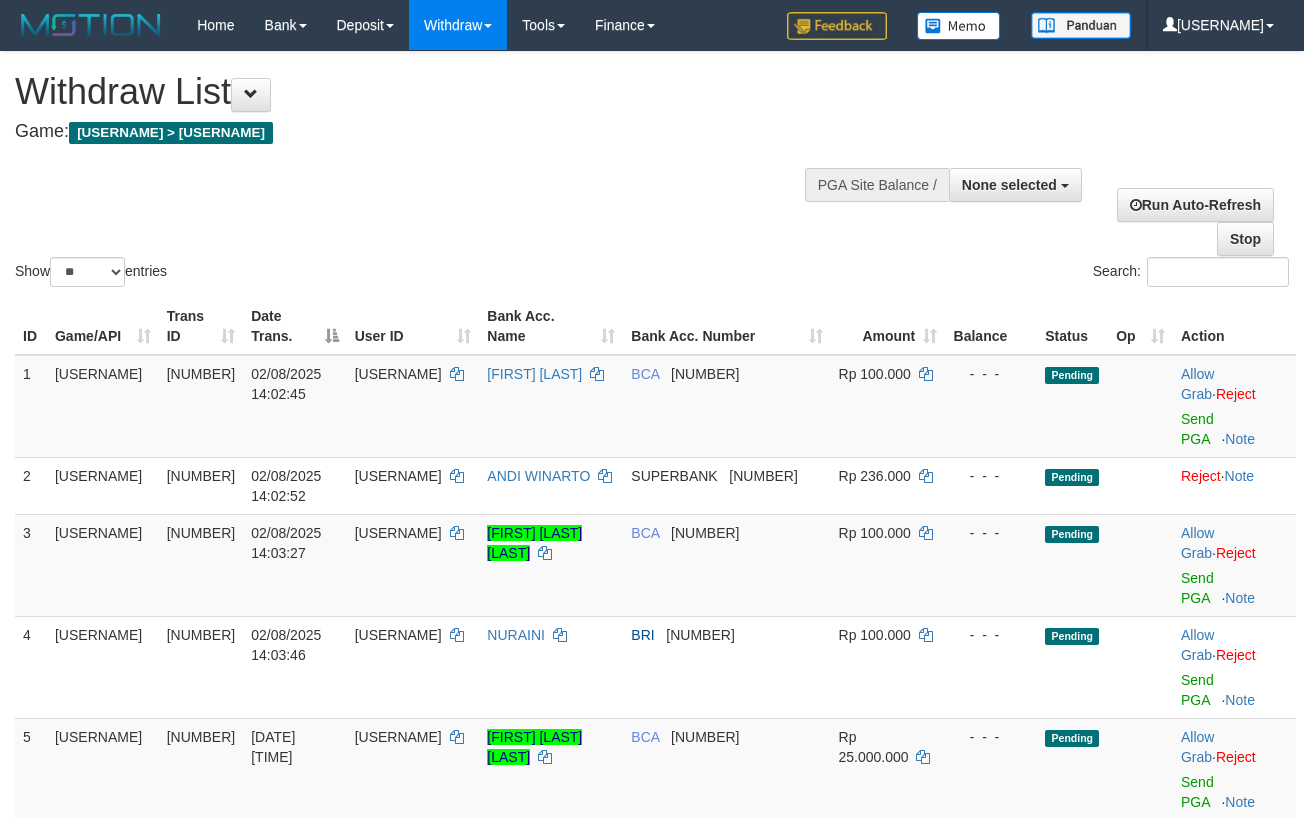 select 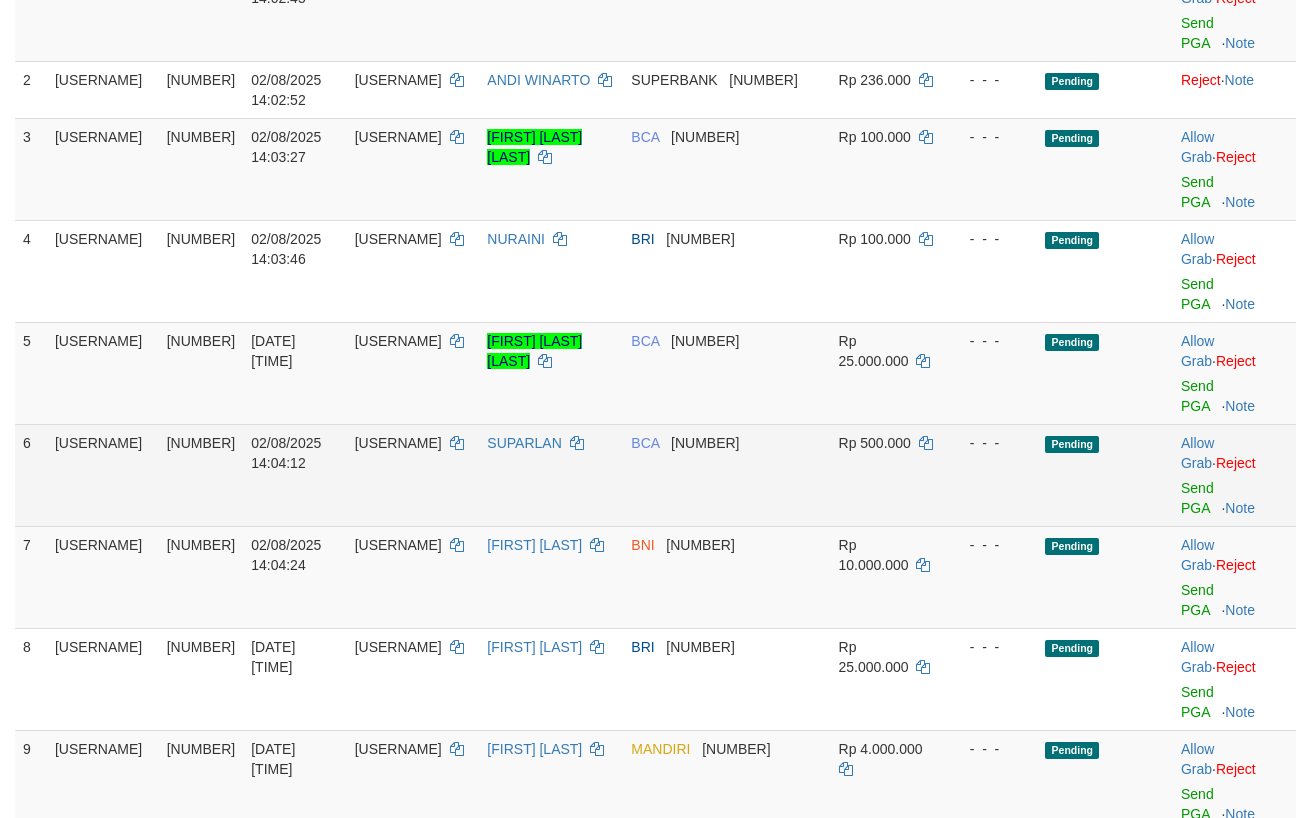 scroll, scrollTop: 400, scrollLeft: 0, axis: vertical 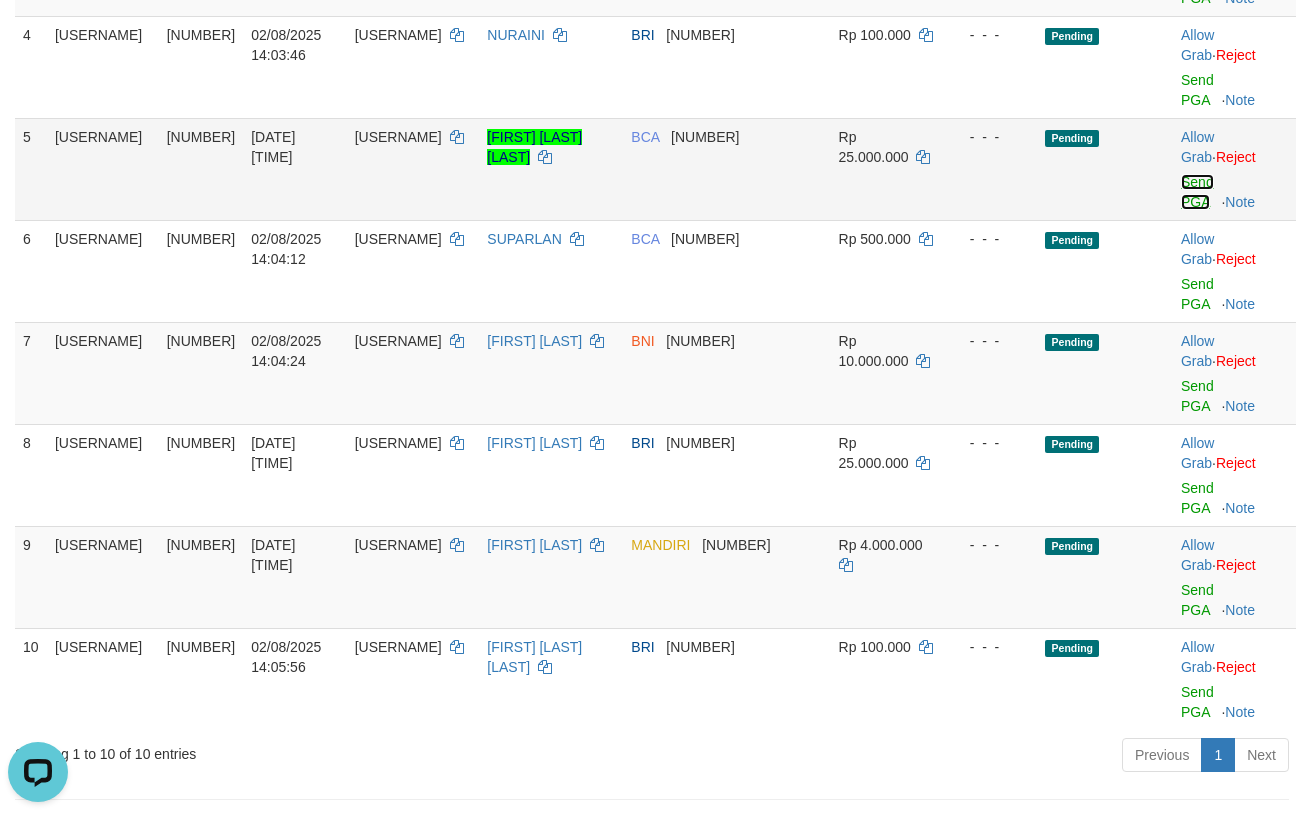 click on "Send PGA" at bounding box center [1197, 192] 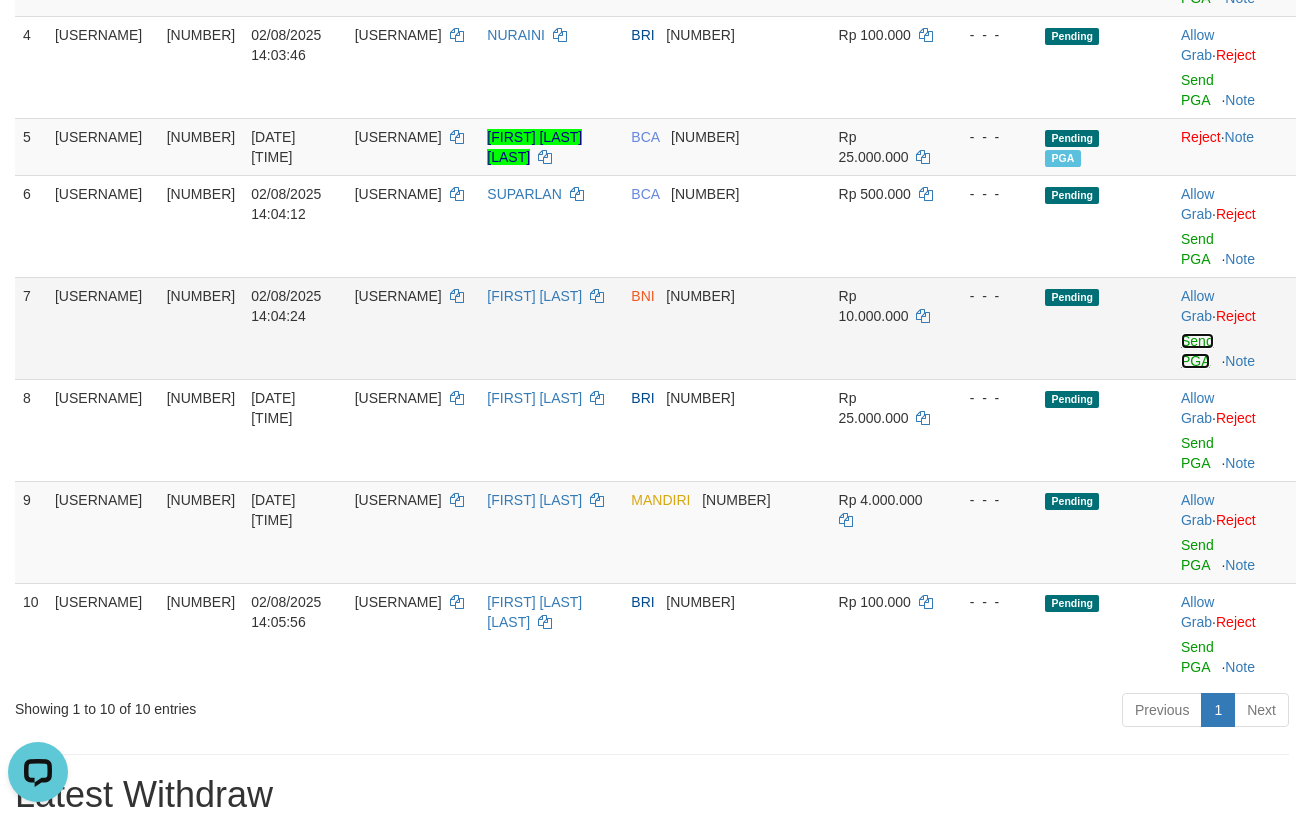 click on "Send PGA" at bounding box center (1197, 351) 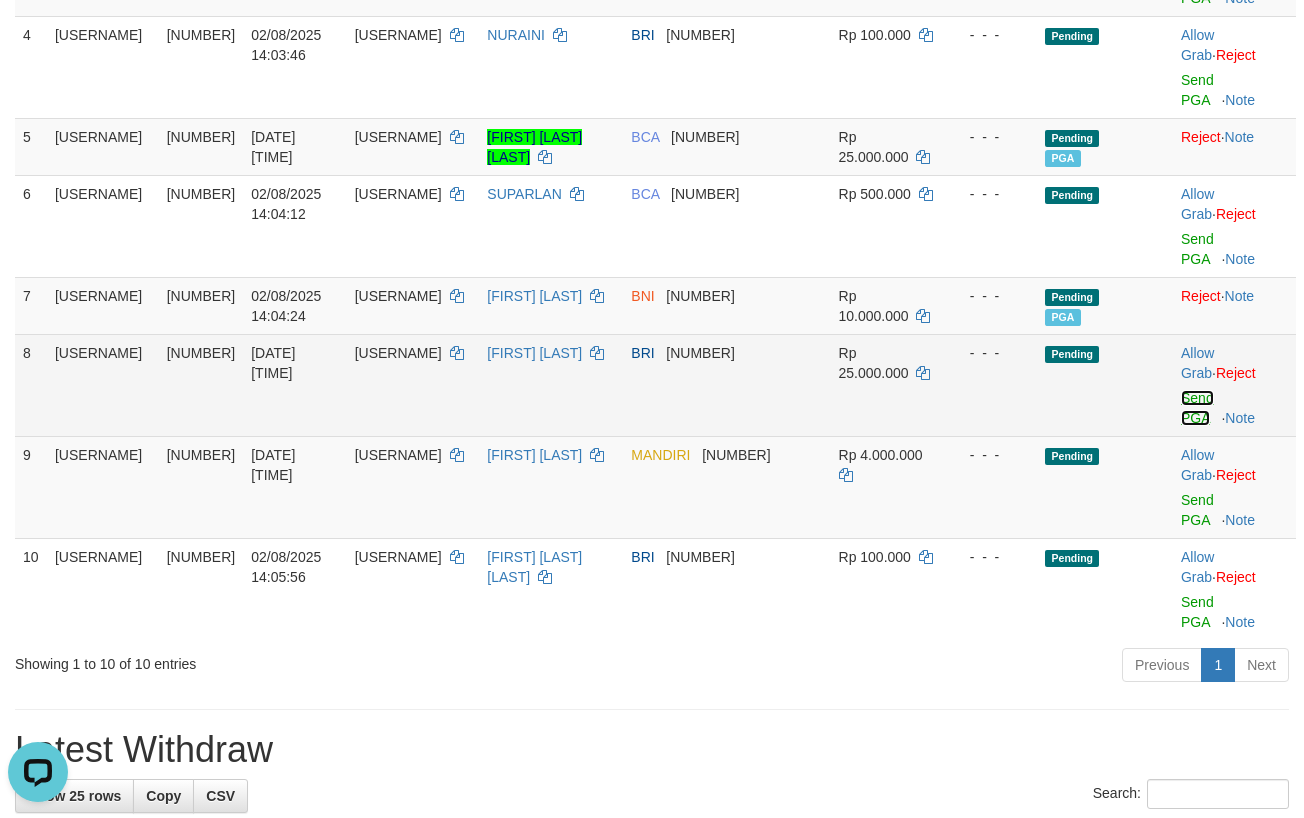 click on "Send PGA" at bounding box center [1197, 408] 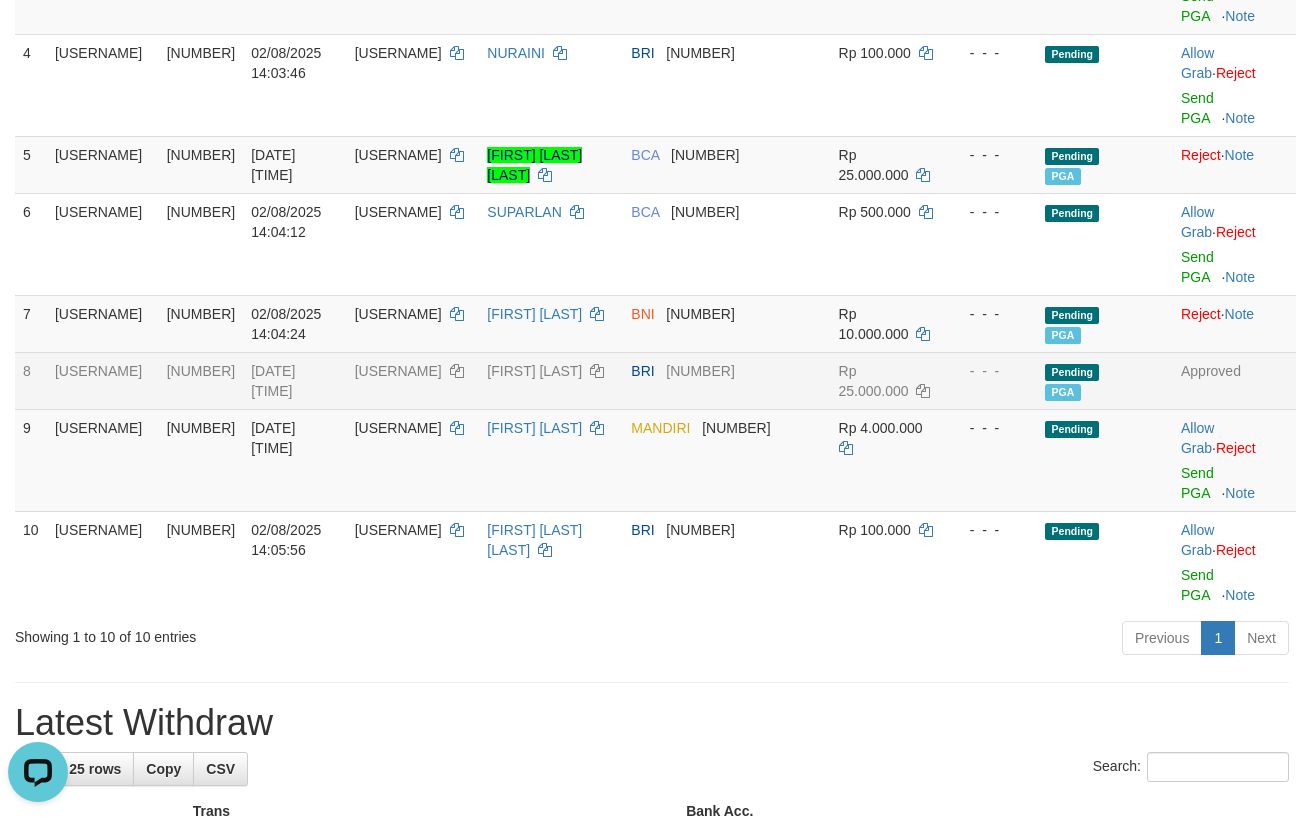 scroll, scrollTop: 0, scrollLeft: 0, axis: both 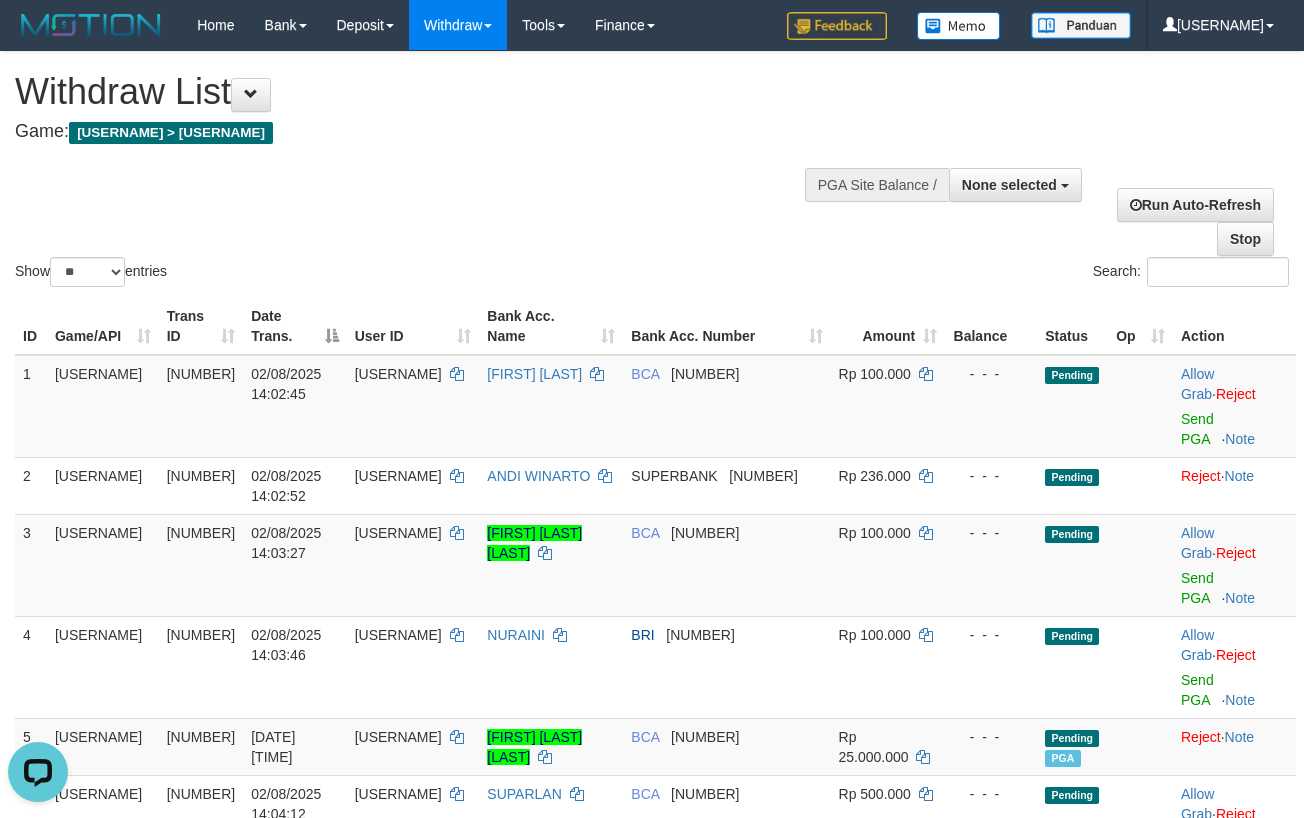 click on "Run Auto-Refresh
Stop" at bounding box center (1190, 212) 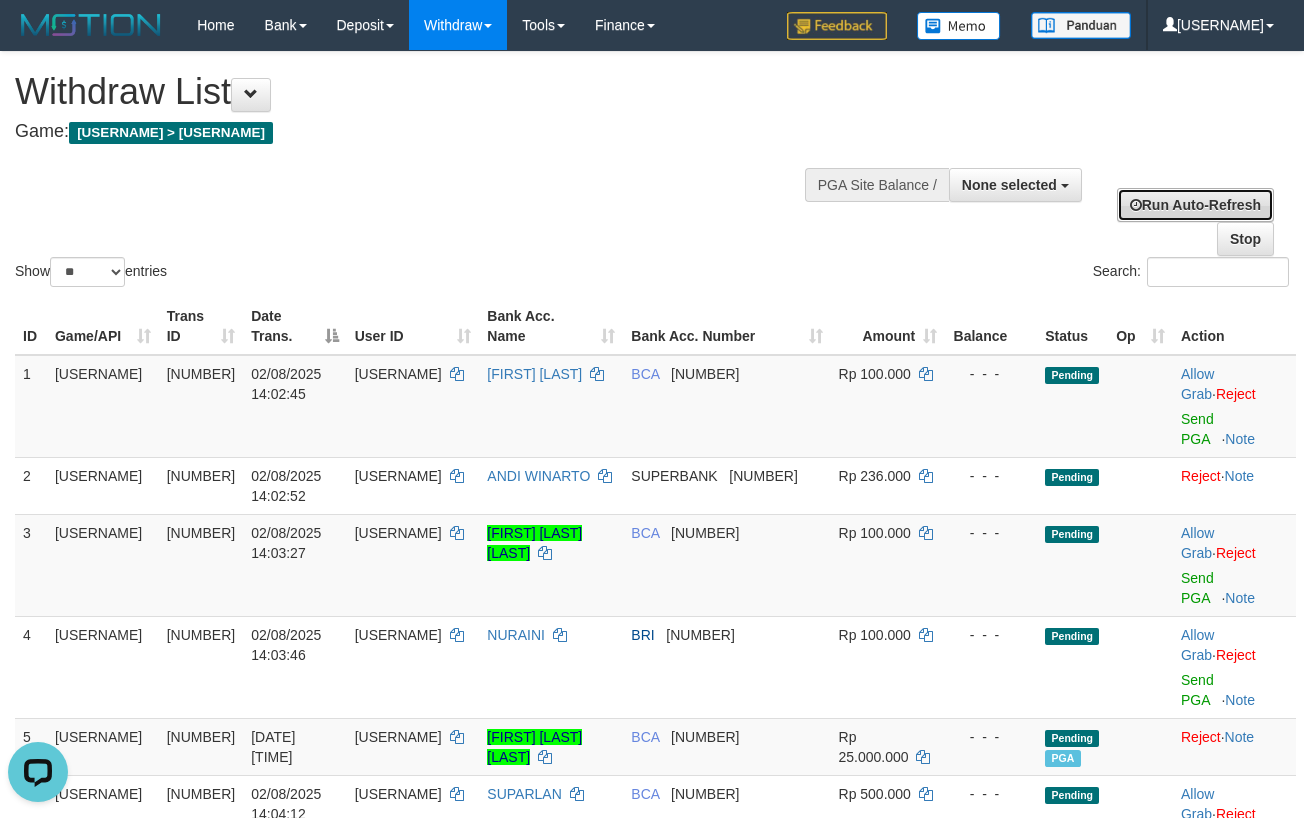 click on "Run Auto-Refresh" at bounding box center [1195, 205] 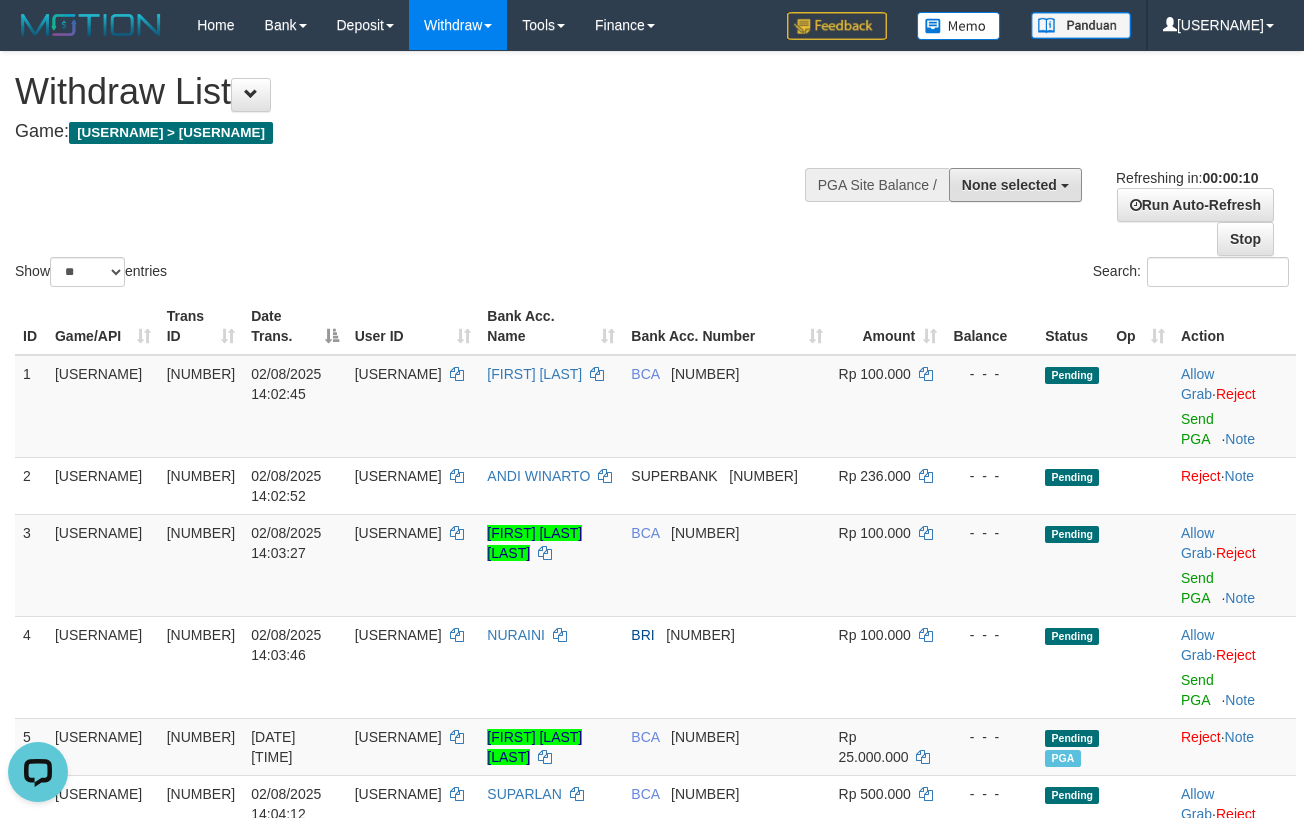 drag, startPoint x: 991, startPoint y: 191, endPoint x: 1003, endPoint y: 244, distance: 54.34151 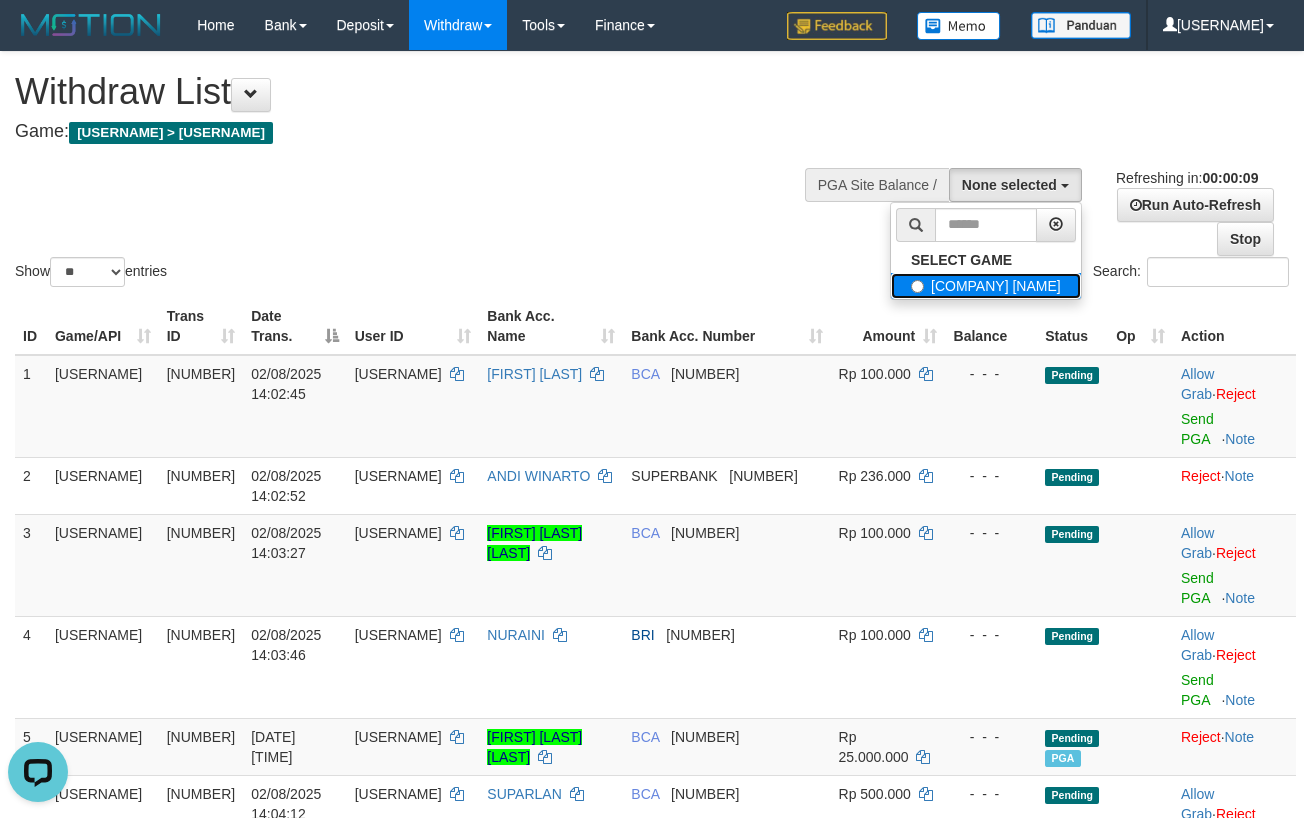 click on "[ITOTO] RINA4D" at bounding box center (986, 286) 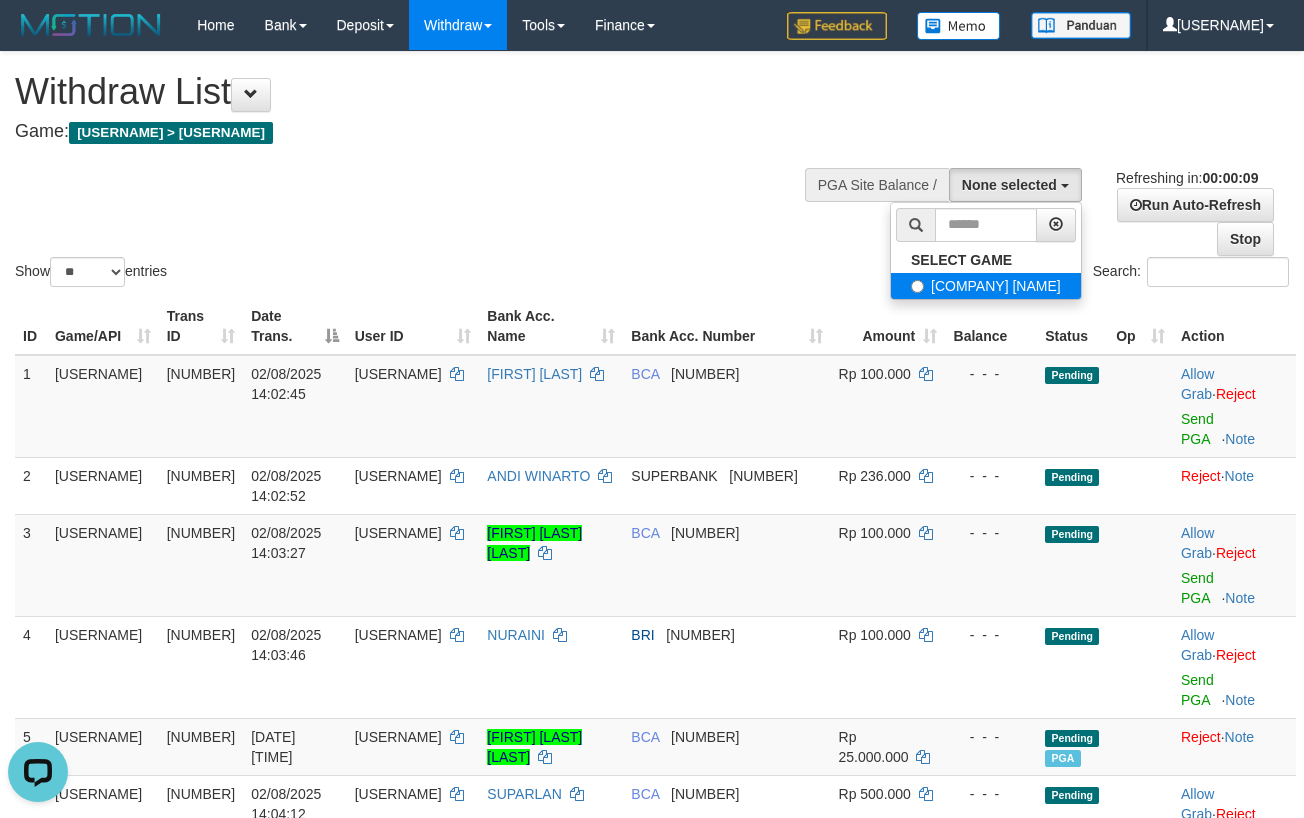 select on "****" 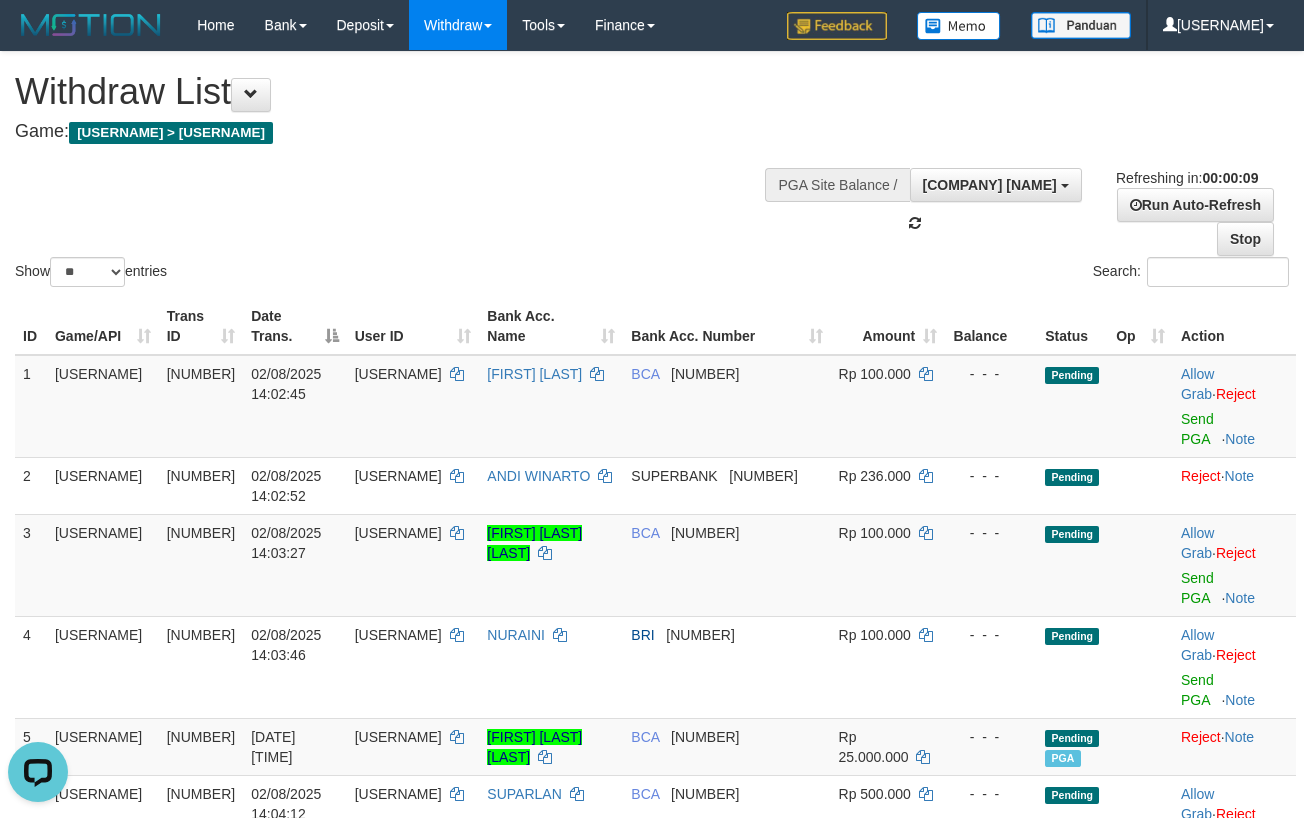 scroll, scrollTop: 18, scrollLeft: 0, axis: vertical 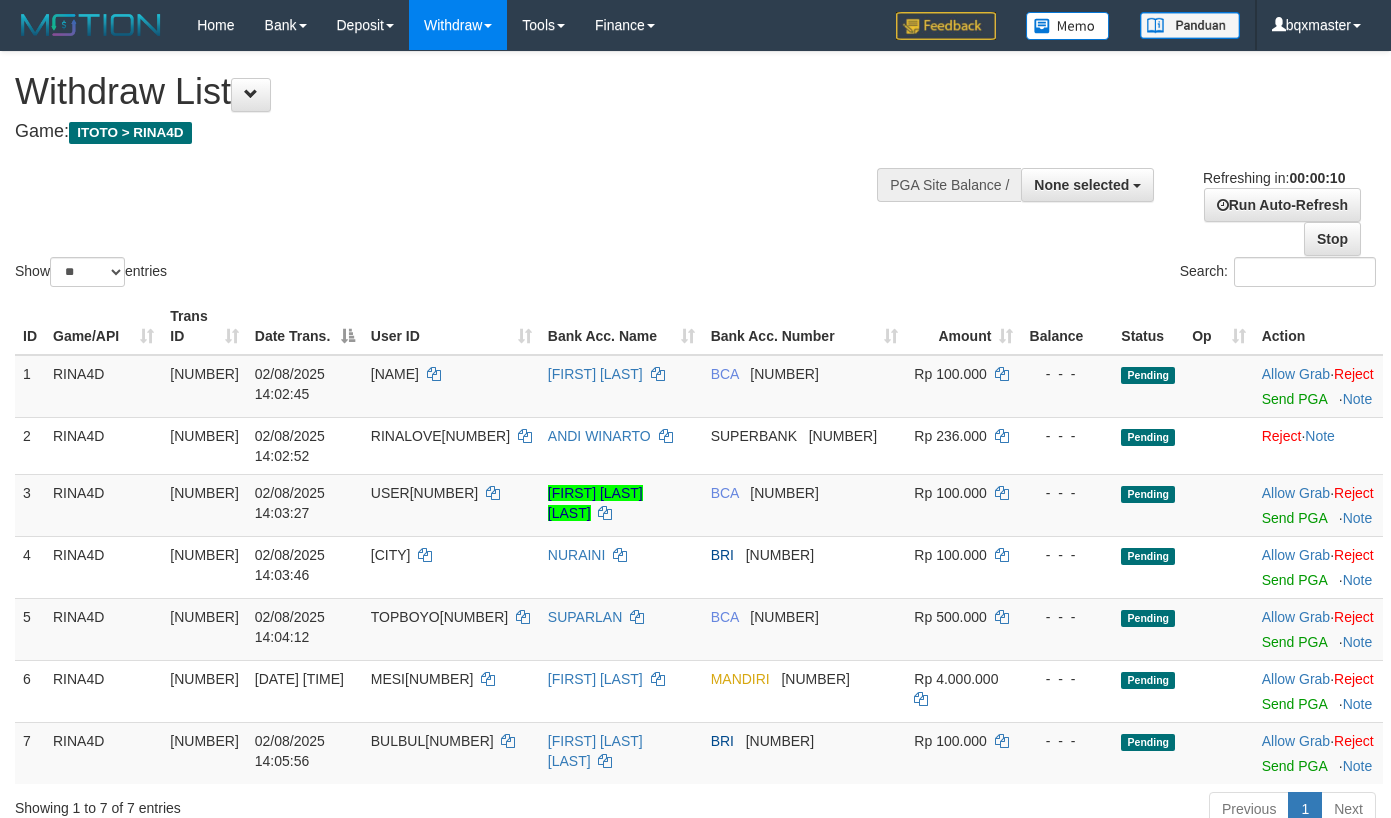 select 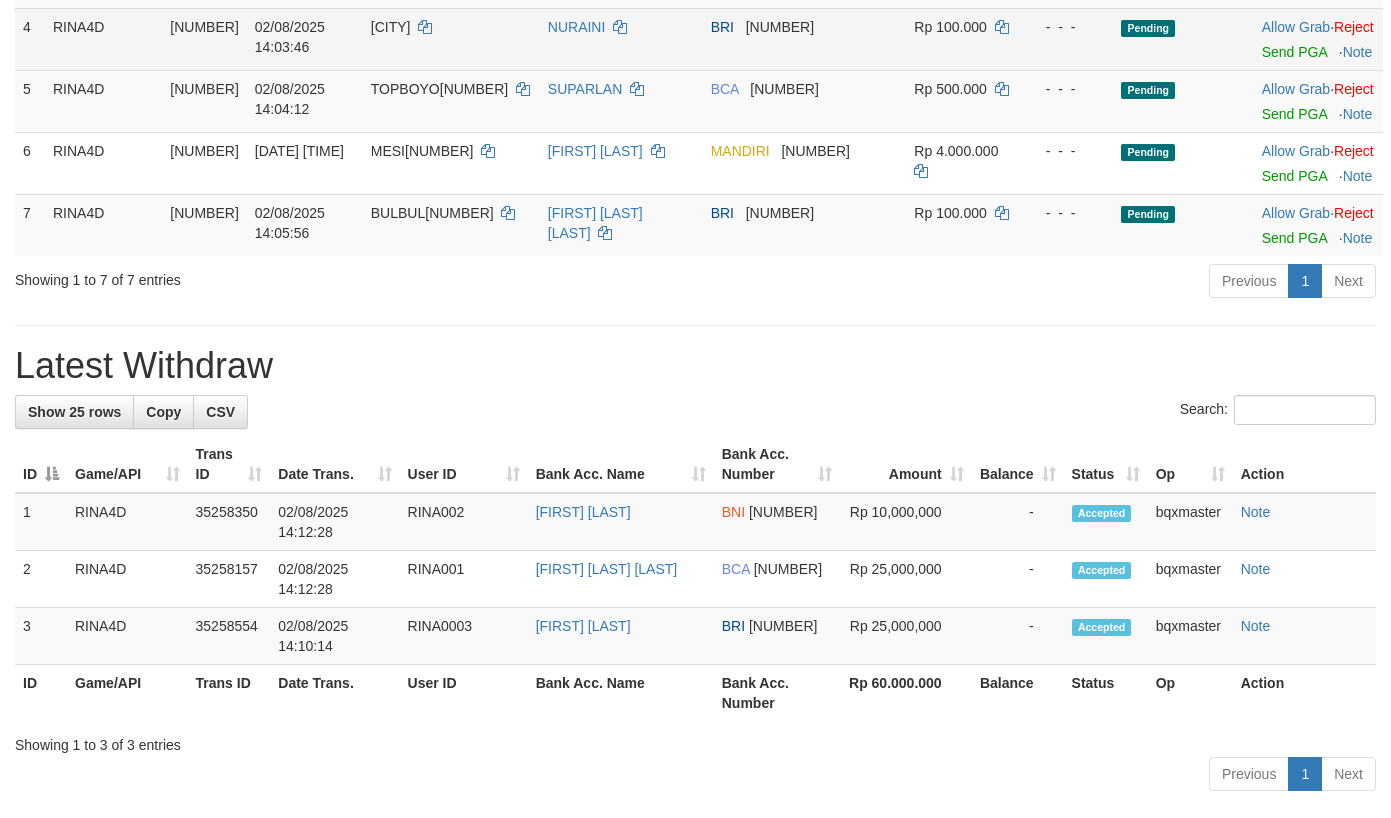 scroll, scrollTop: 259, scrollLeft: 0, axis: vertical 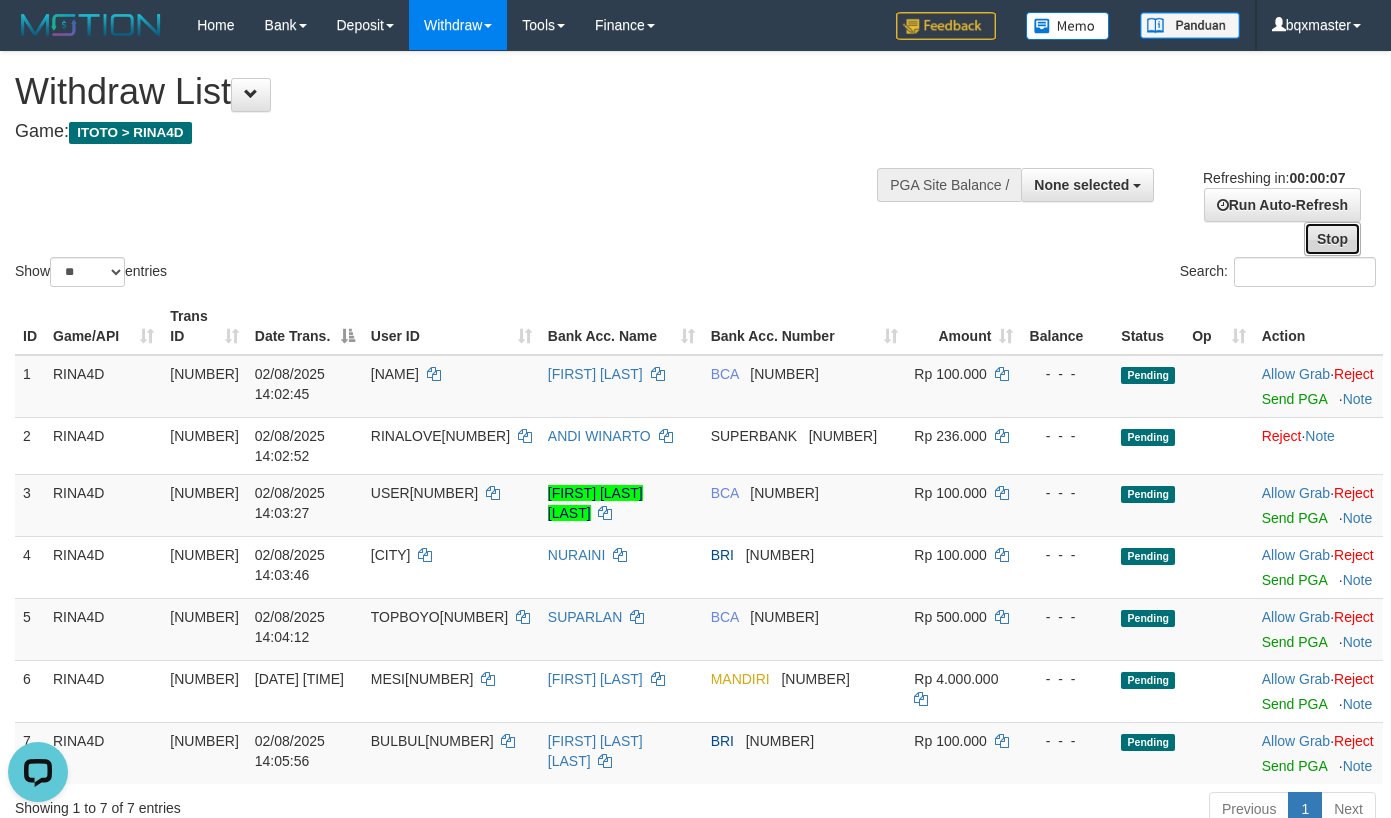 click on "Stop" at bounding box center [1332, 239] 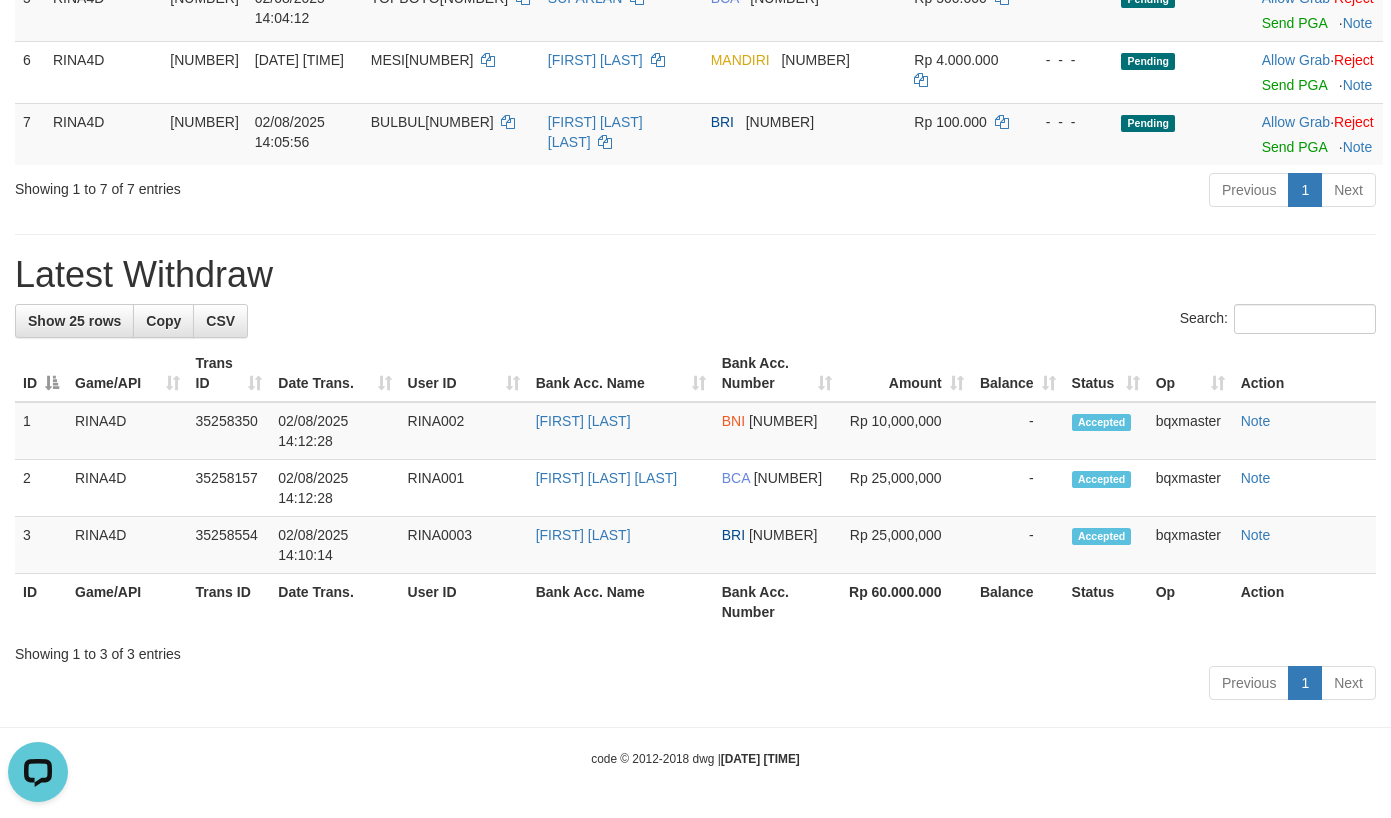 scroll, scrollTop: 839, scrollLeft: 0, axis: vertical 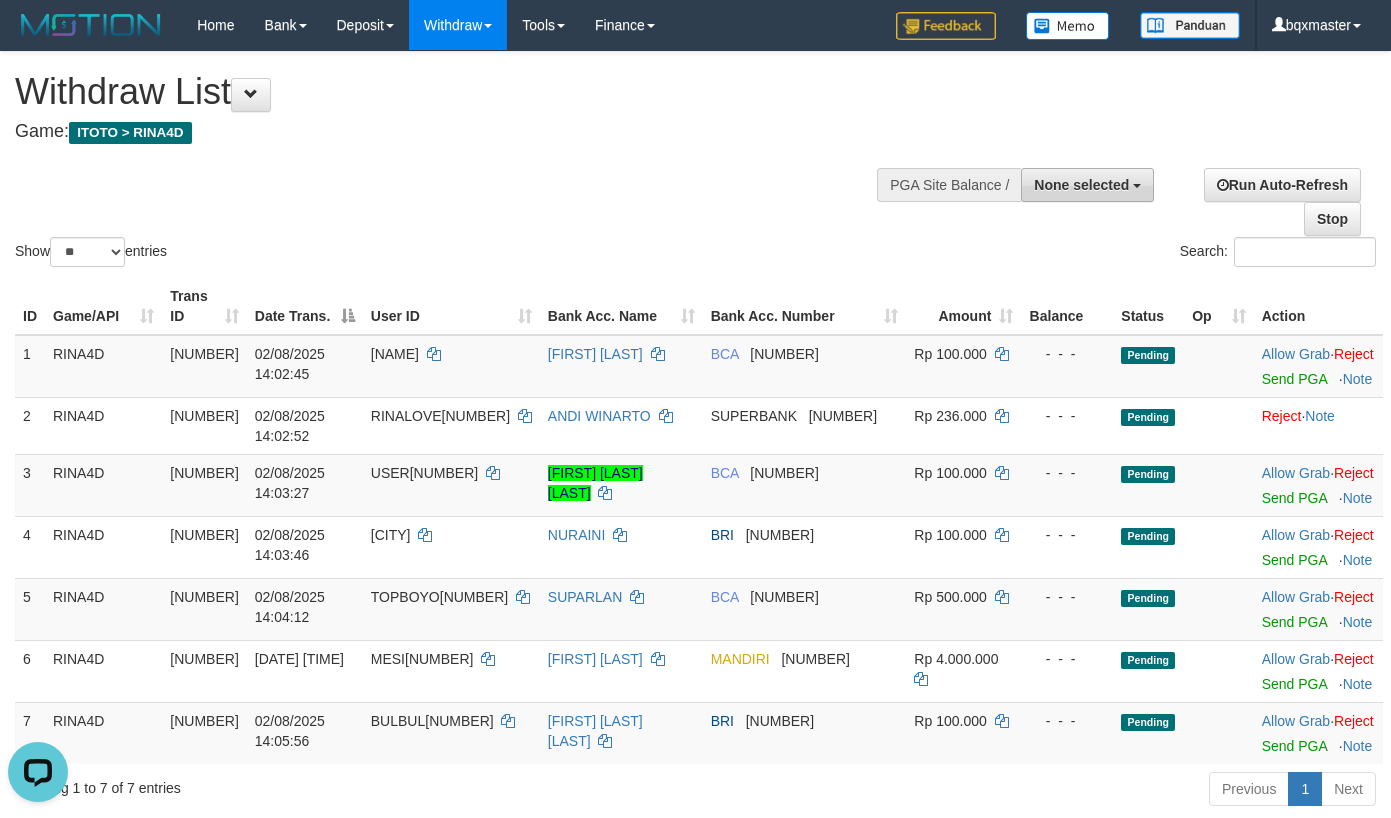 click on "None selected" at bounding box center (1081, 185) 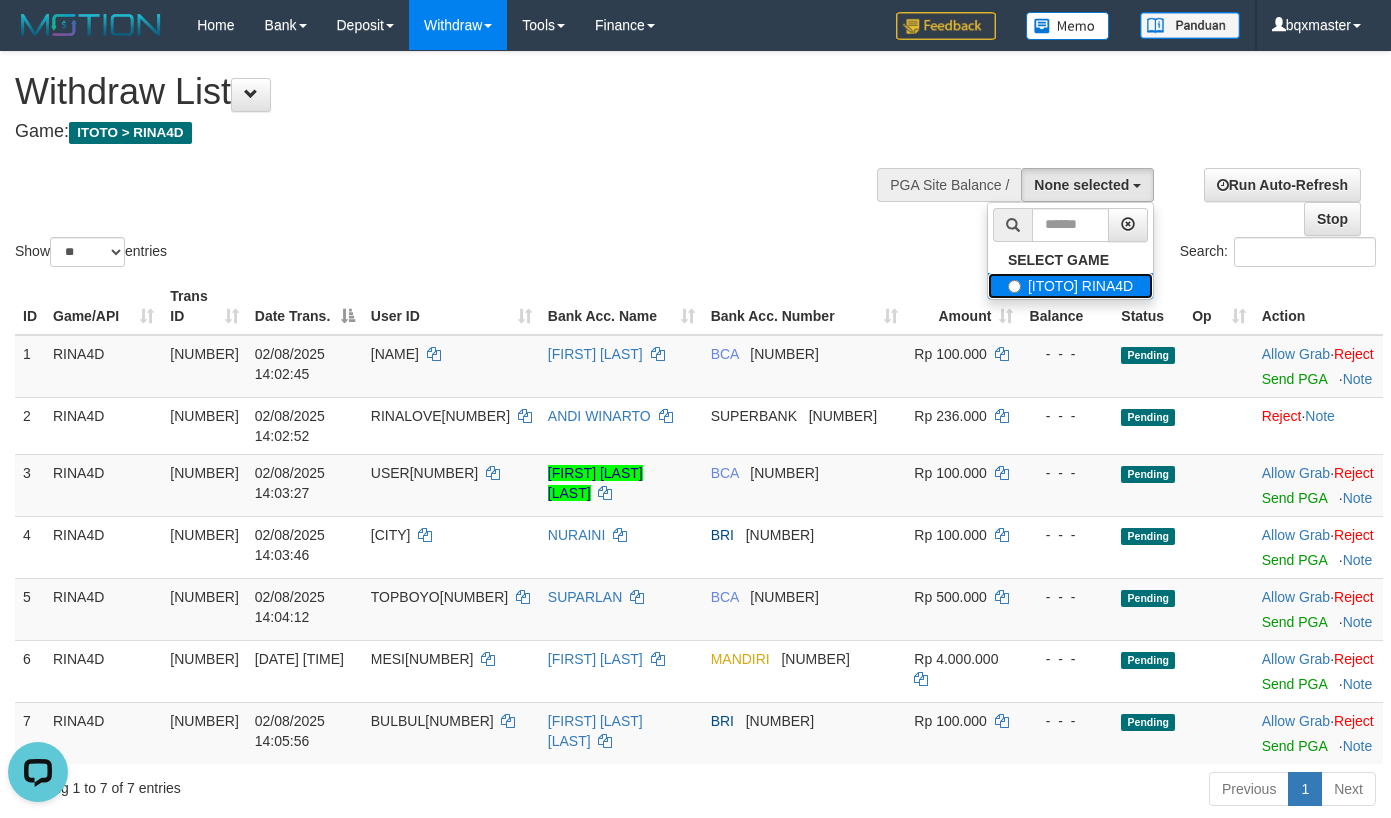 click on "[ITOTO] RINA4D" at bounding box center (1070, 286) 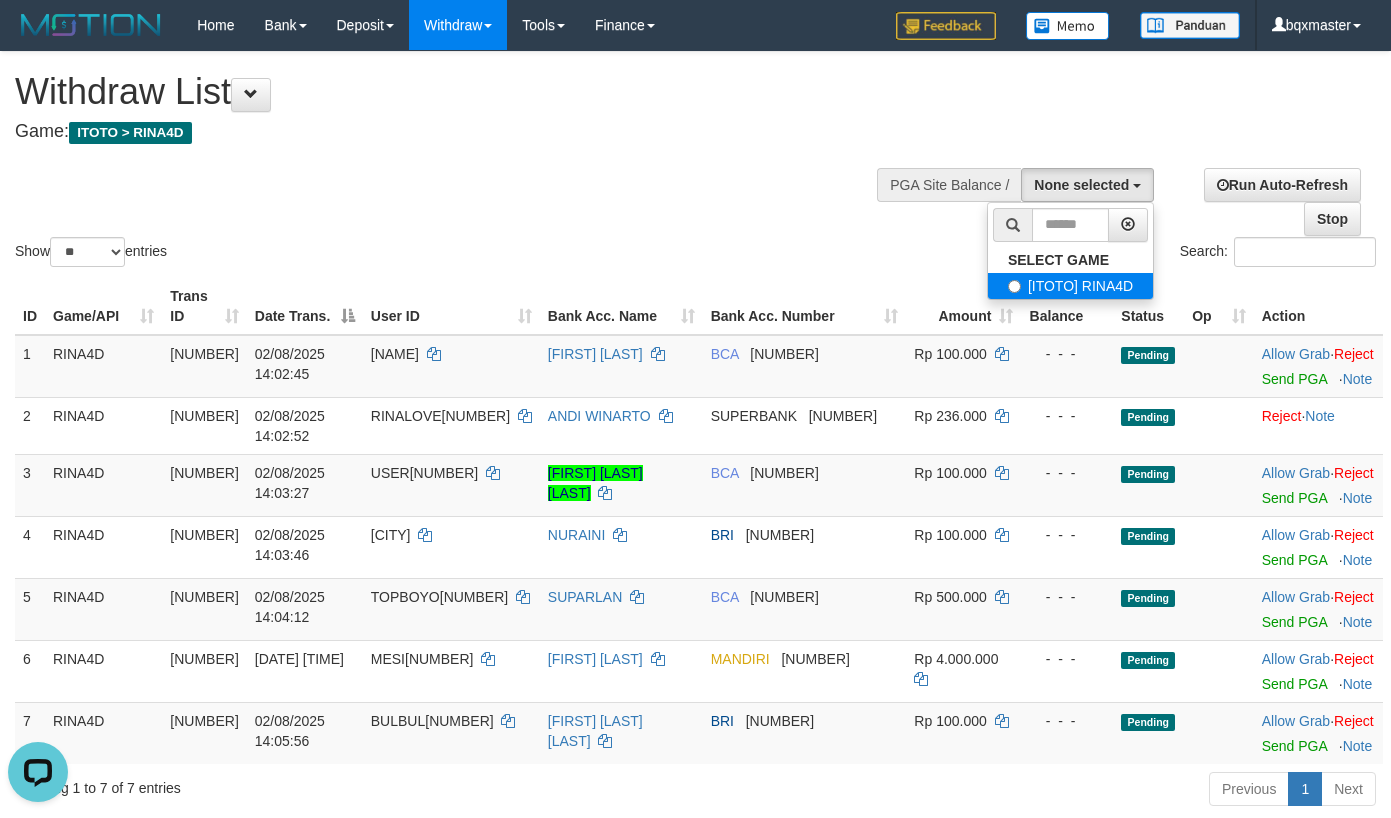 select on "****" 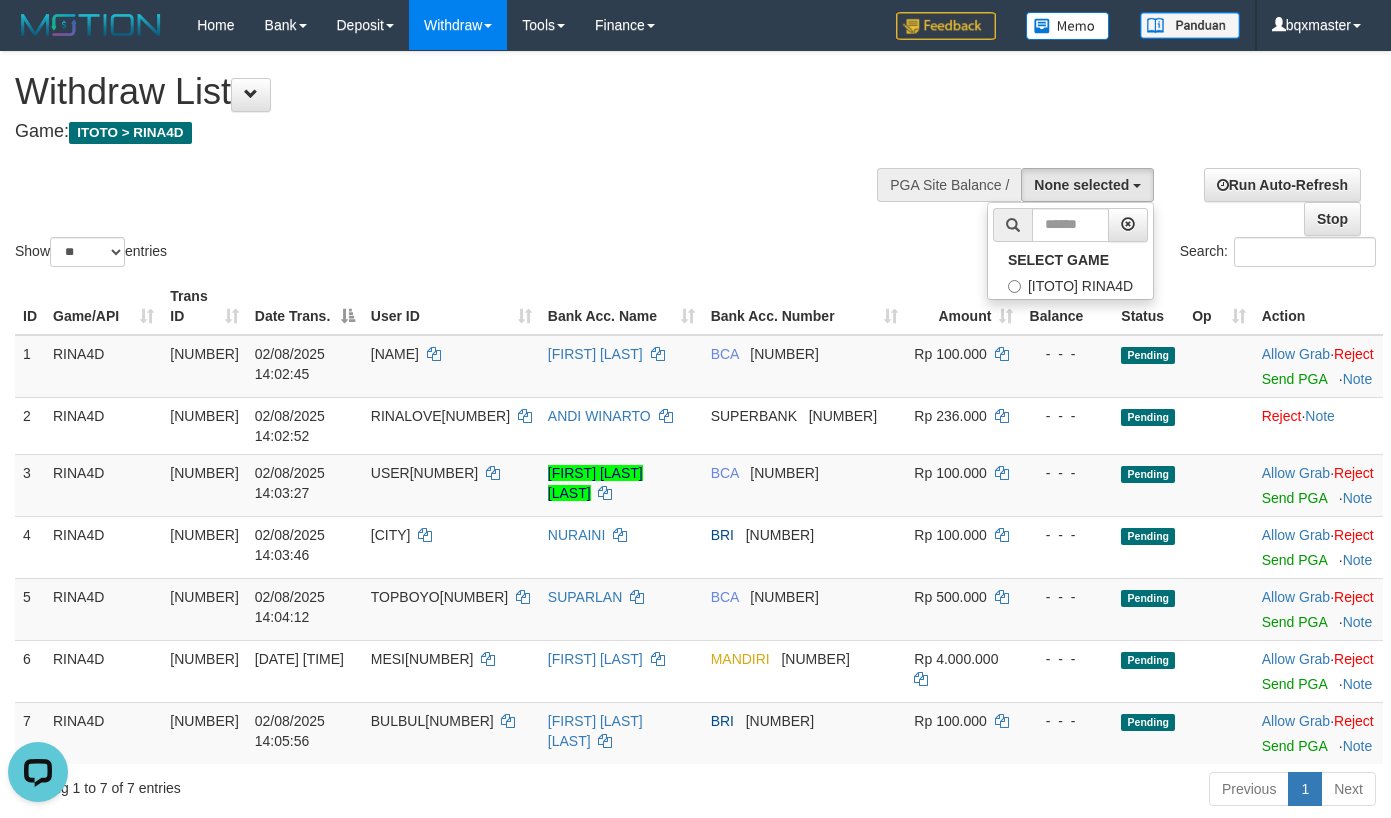 scroll, scrollTop: 18, scrollLeft: 0, axis: vertical 